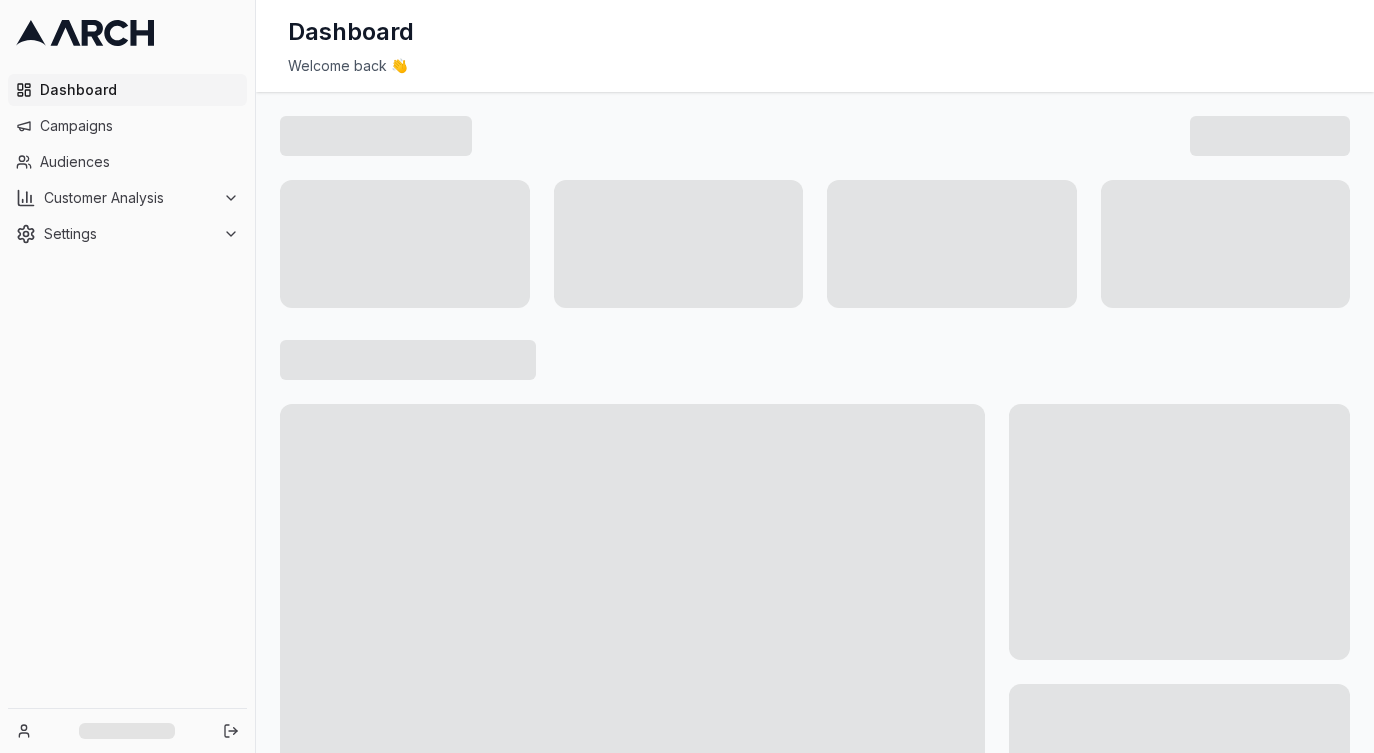 scroll, scrollTop: 0, scrollLeft: 0, axis: both 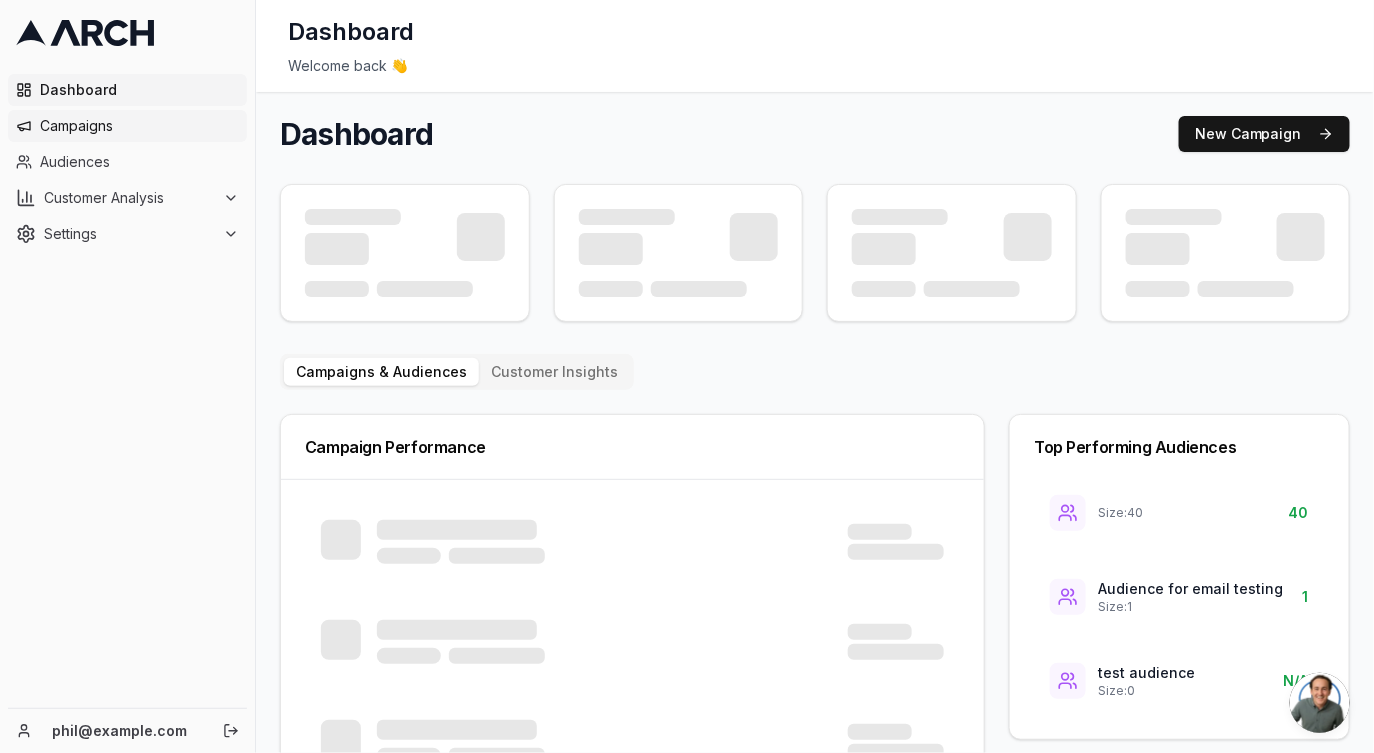 click on "Campaigns" at bounding box center [127, 126] 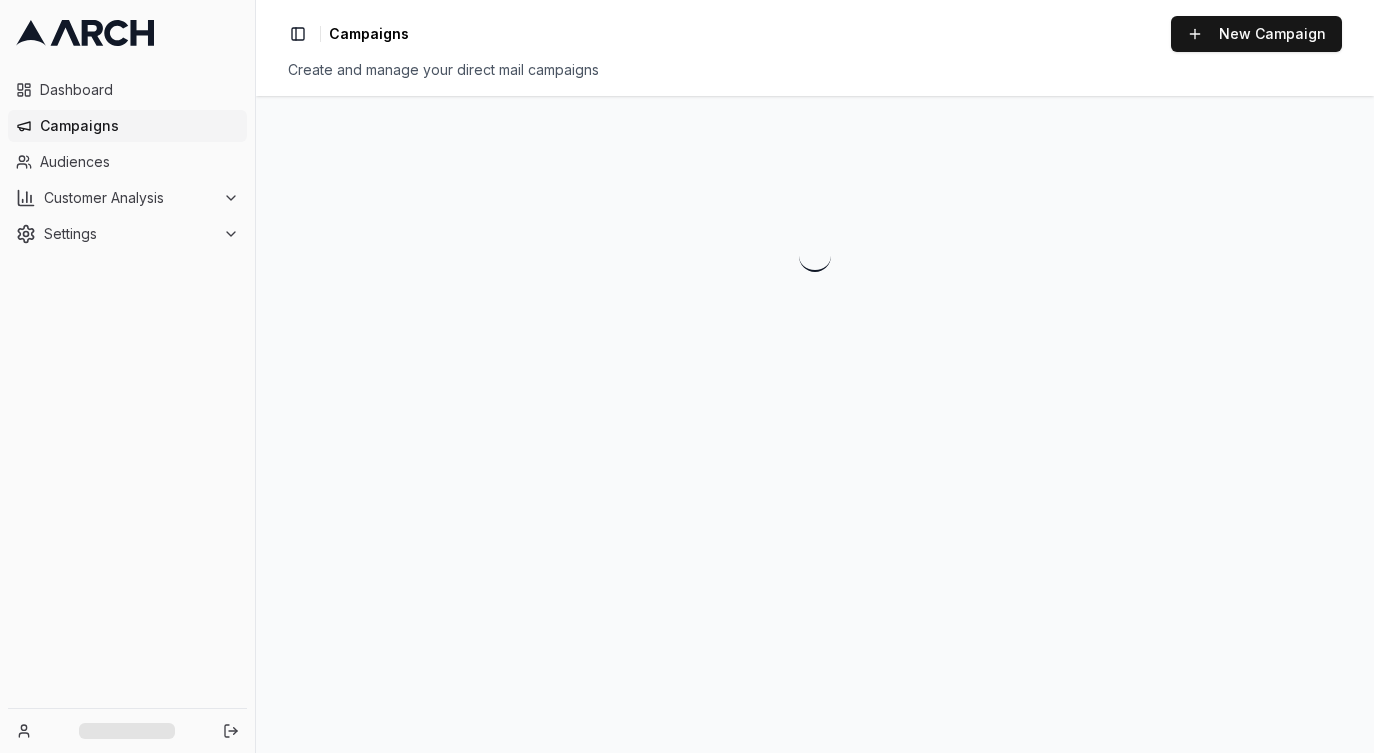 scroll, scrollTop: 0, scrollLeft: 0, axis: both 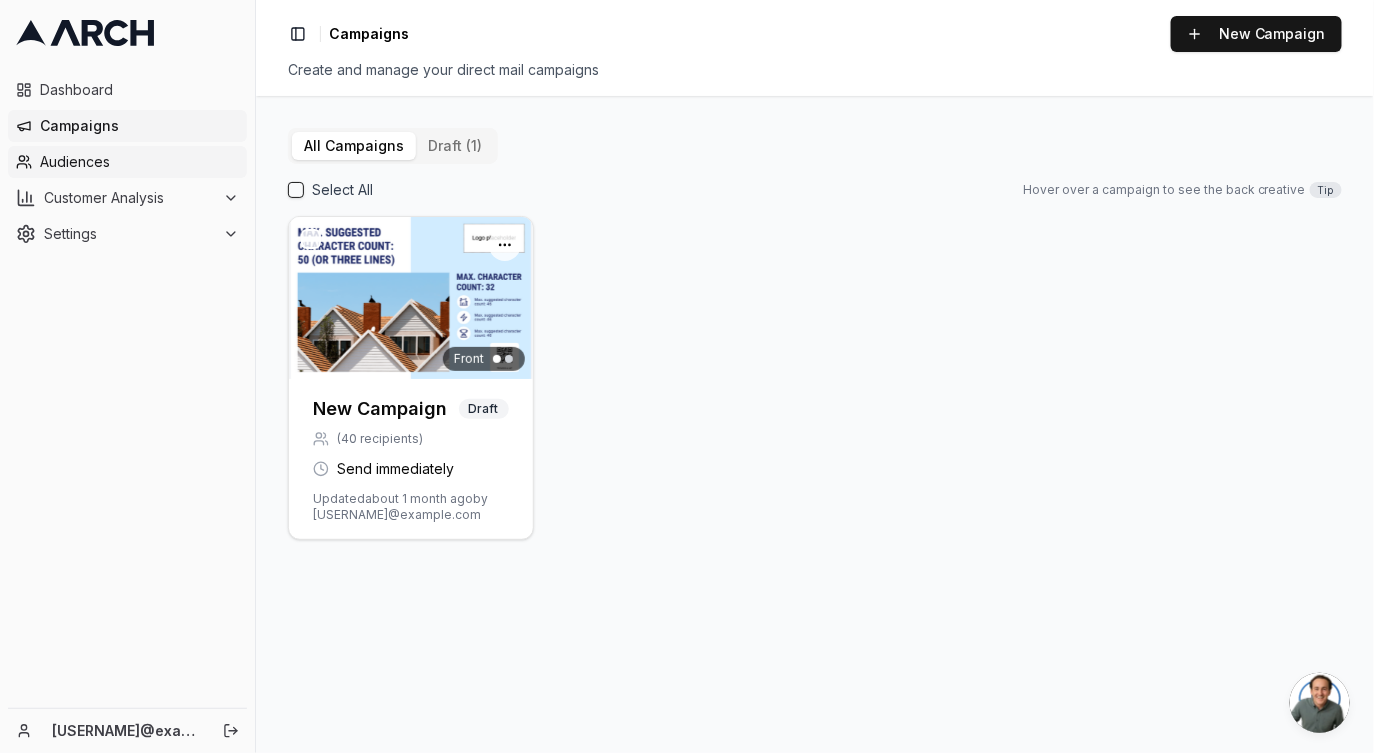 click on "Audiences" at bounding box center [139, 162] 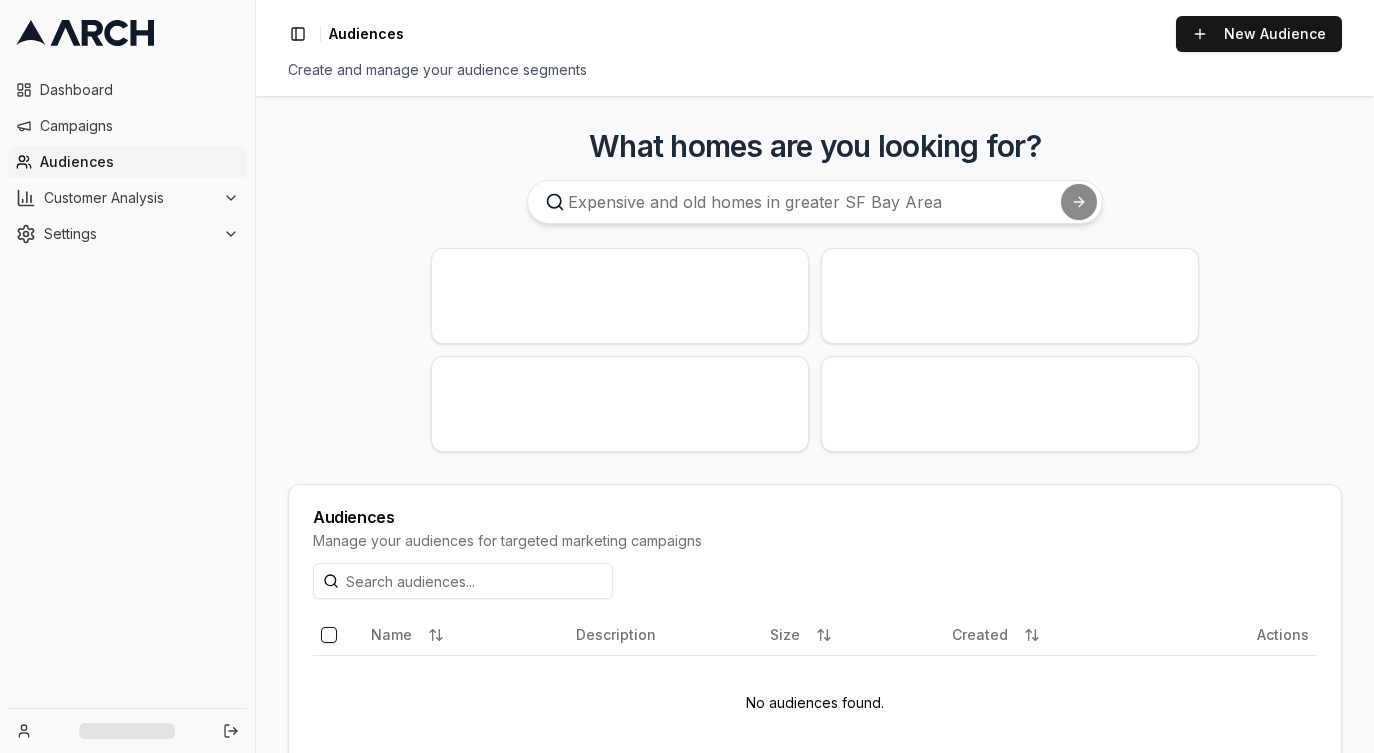 scroll, scrollTop: 0, scrollLeft: 0, axis: both 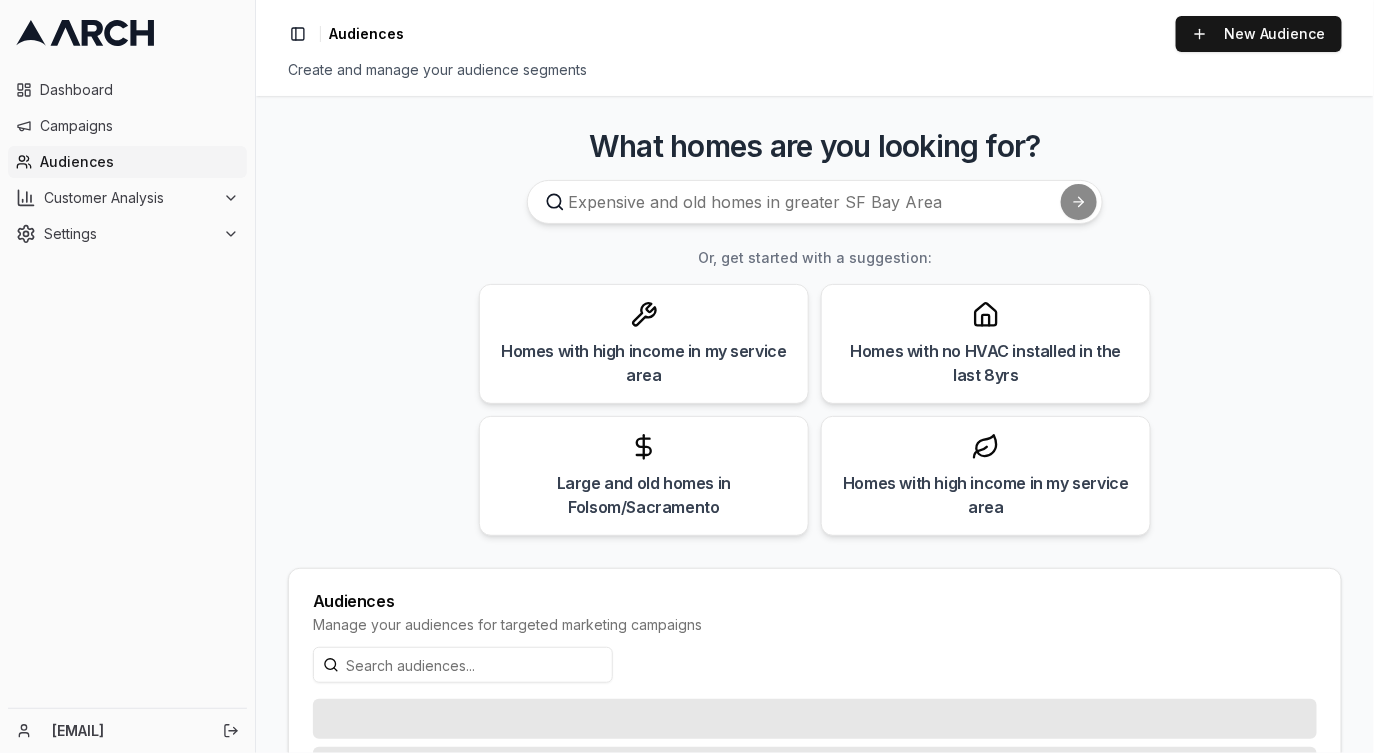 click on "Dashboard Campaigns Audiences Customer Analysis Settings" at bounding box center [127, 162] 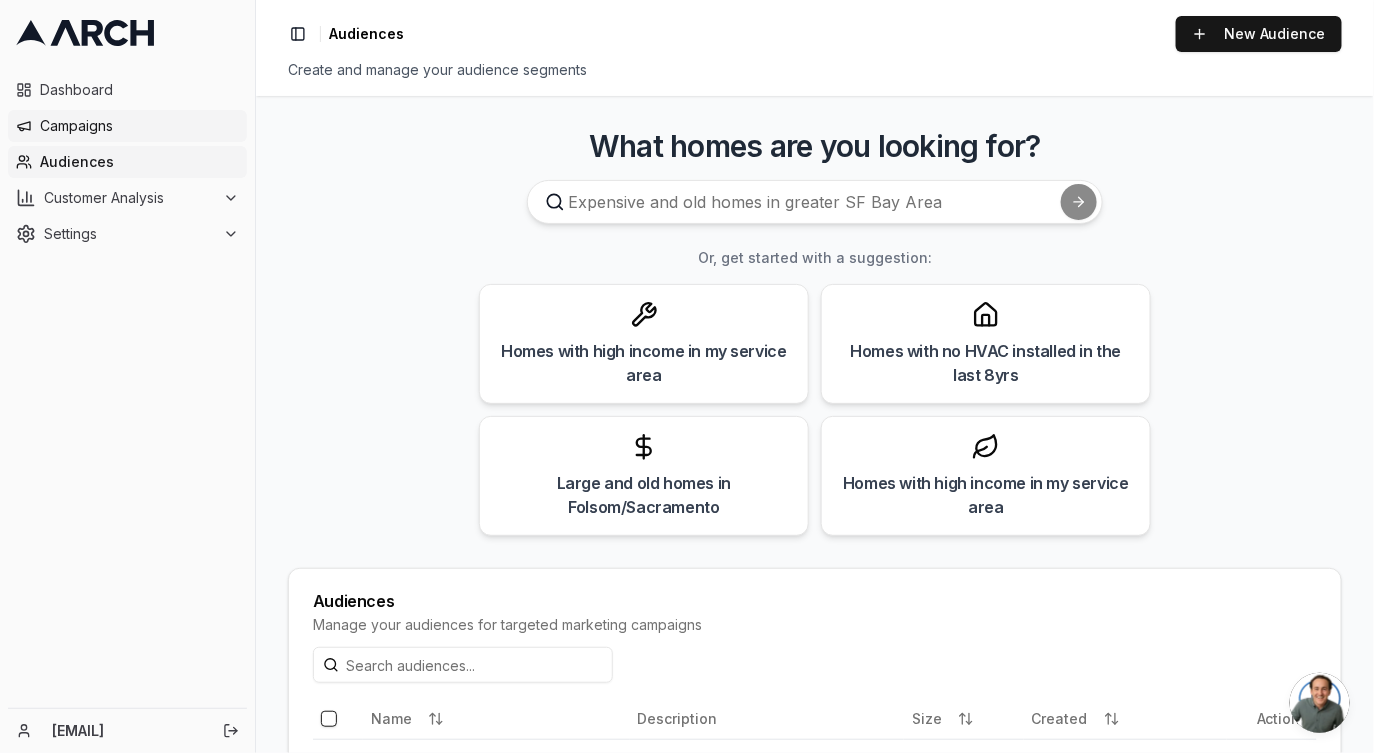 click on "Campaigns" at bounding box center (139, 126) 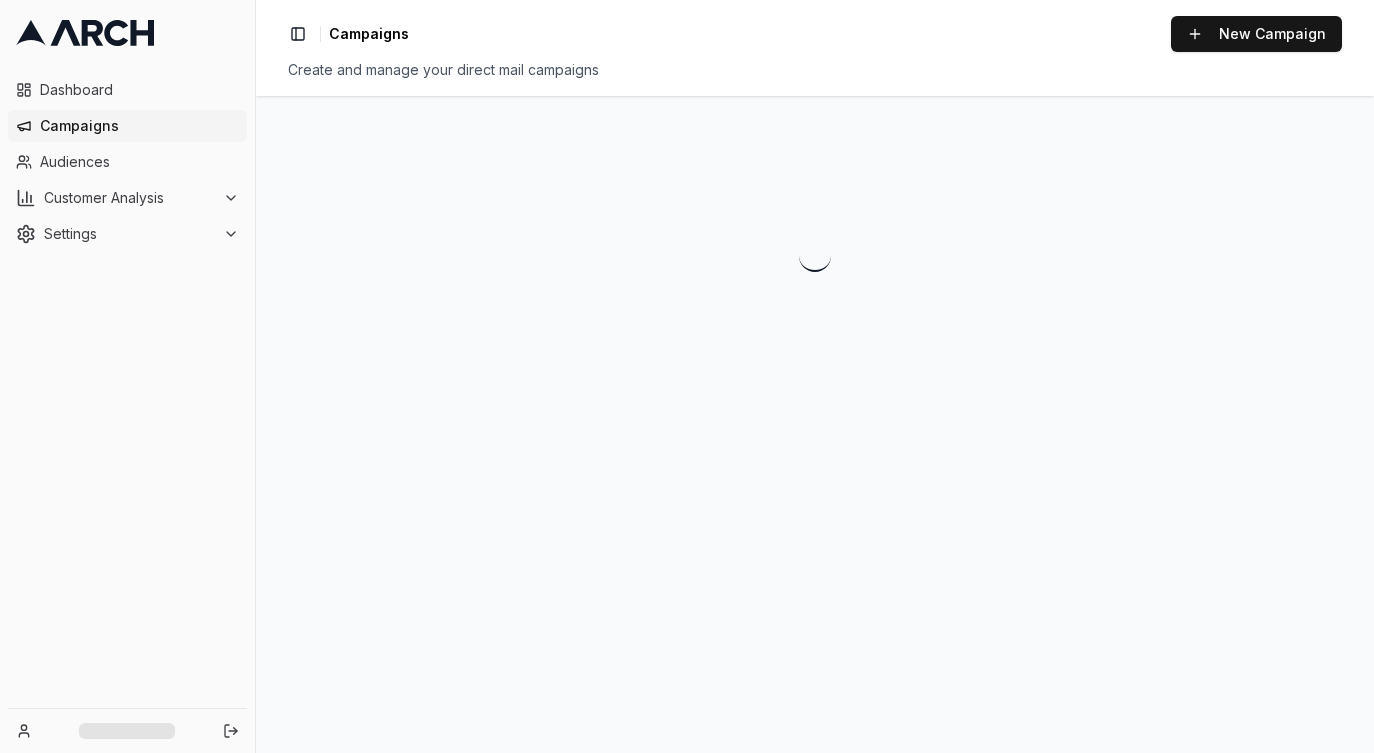 scroll, scrollTop: 0, scrollLeft: 0, axis: both 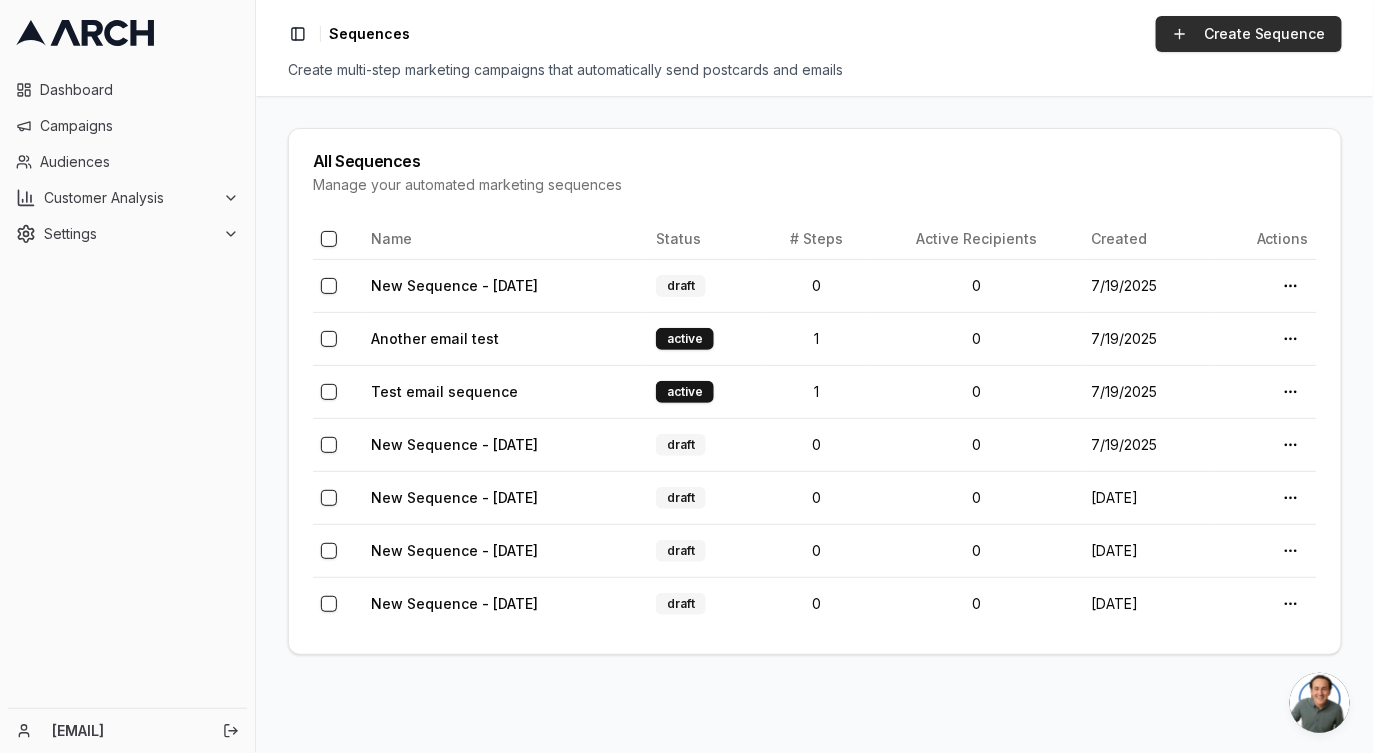 click on "Create Sequence" at bounding box center [1249, 34] 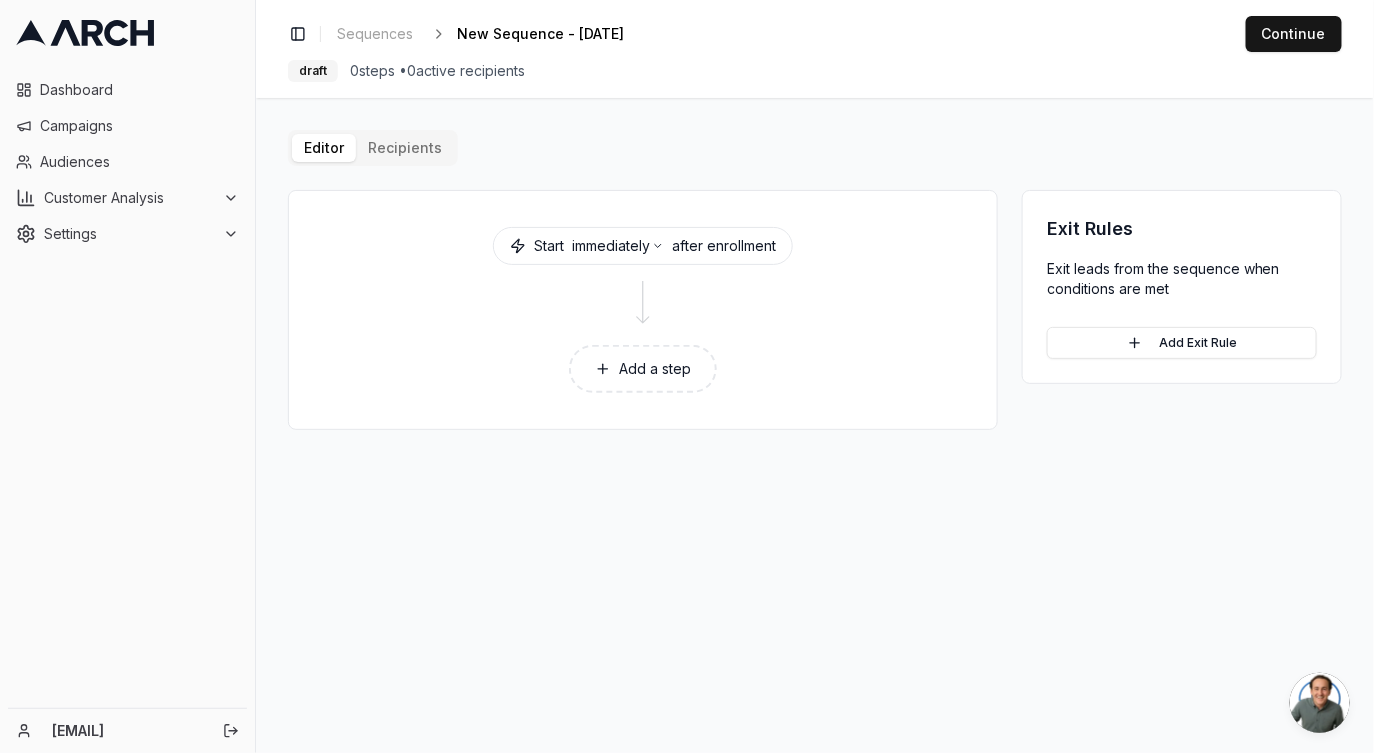 click on "Add a step" at bounding box center [643, 369] 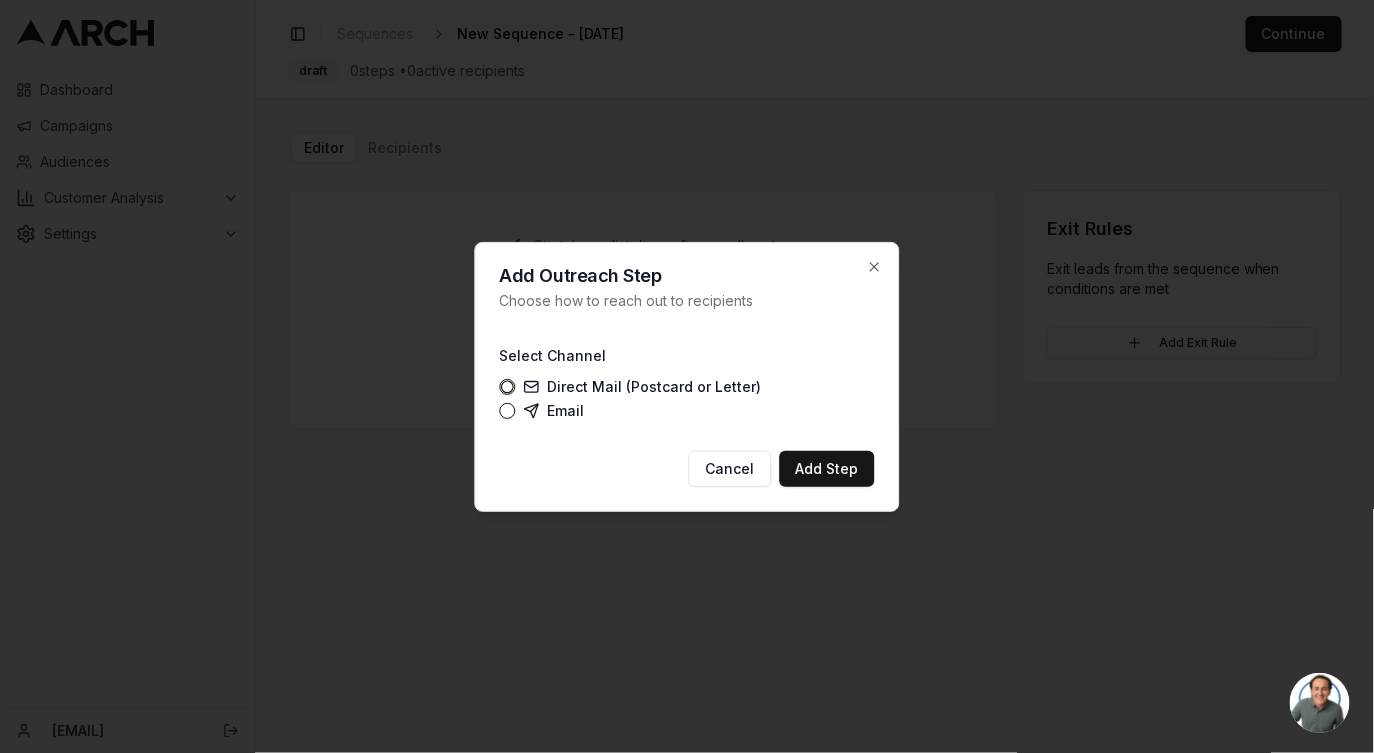 click on "Email" at bounding box center (554, 411) 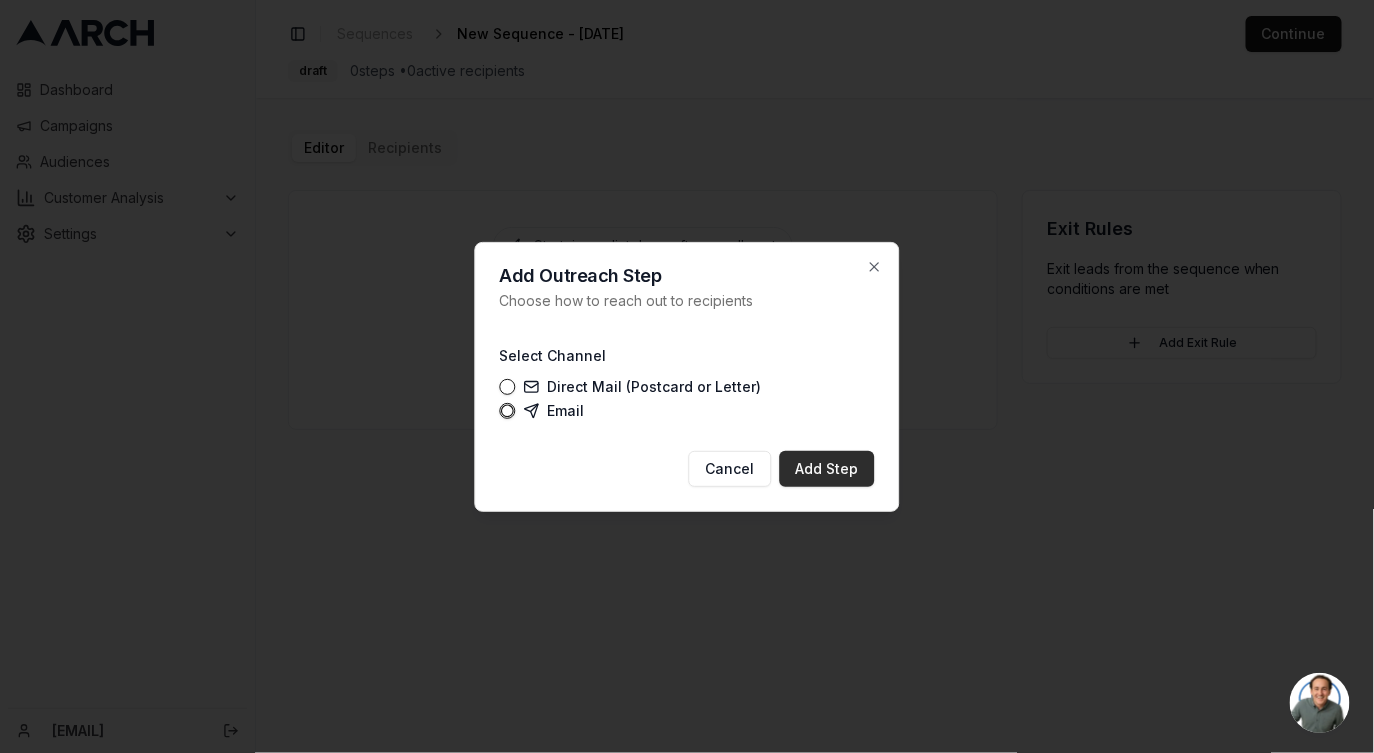 click on "Add Step" at bounding box center (827, 469) 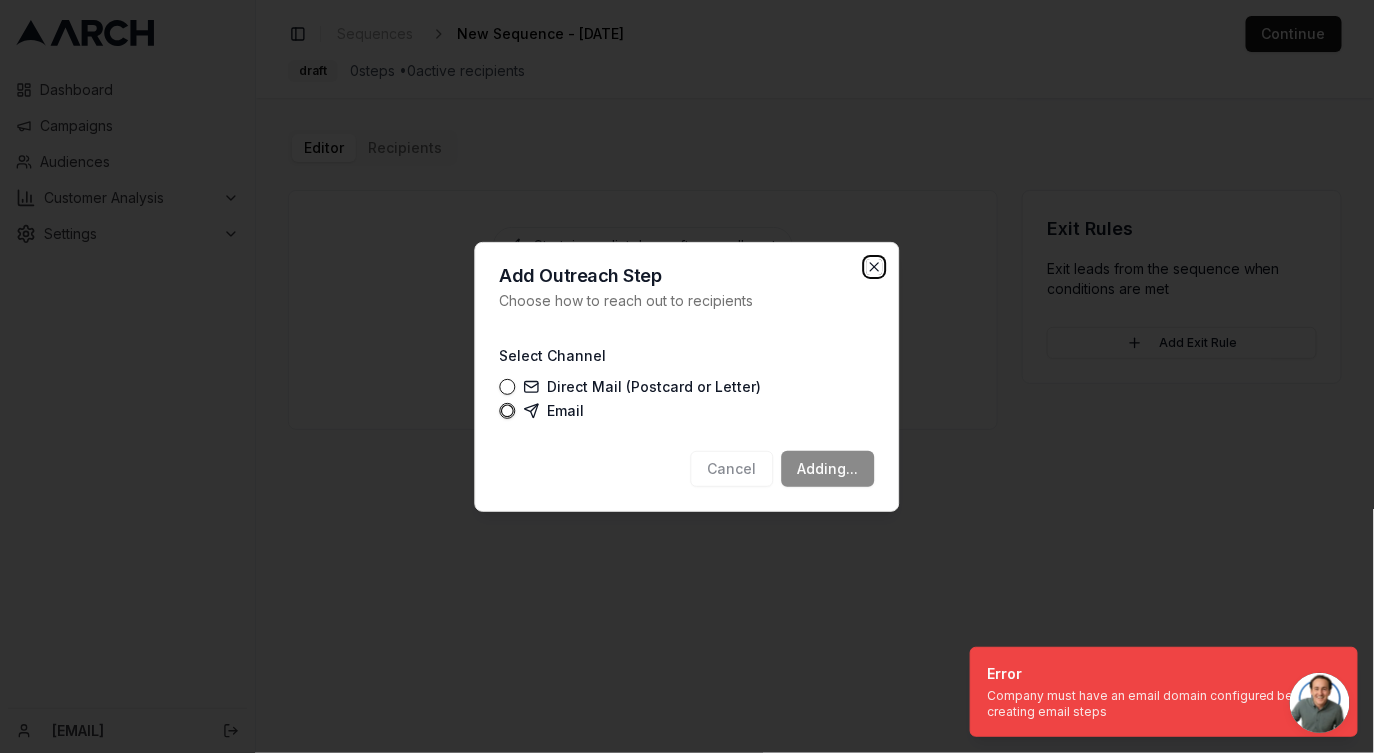click 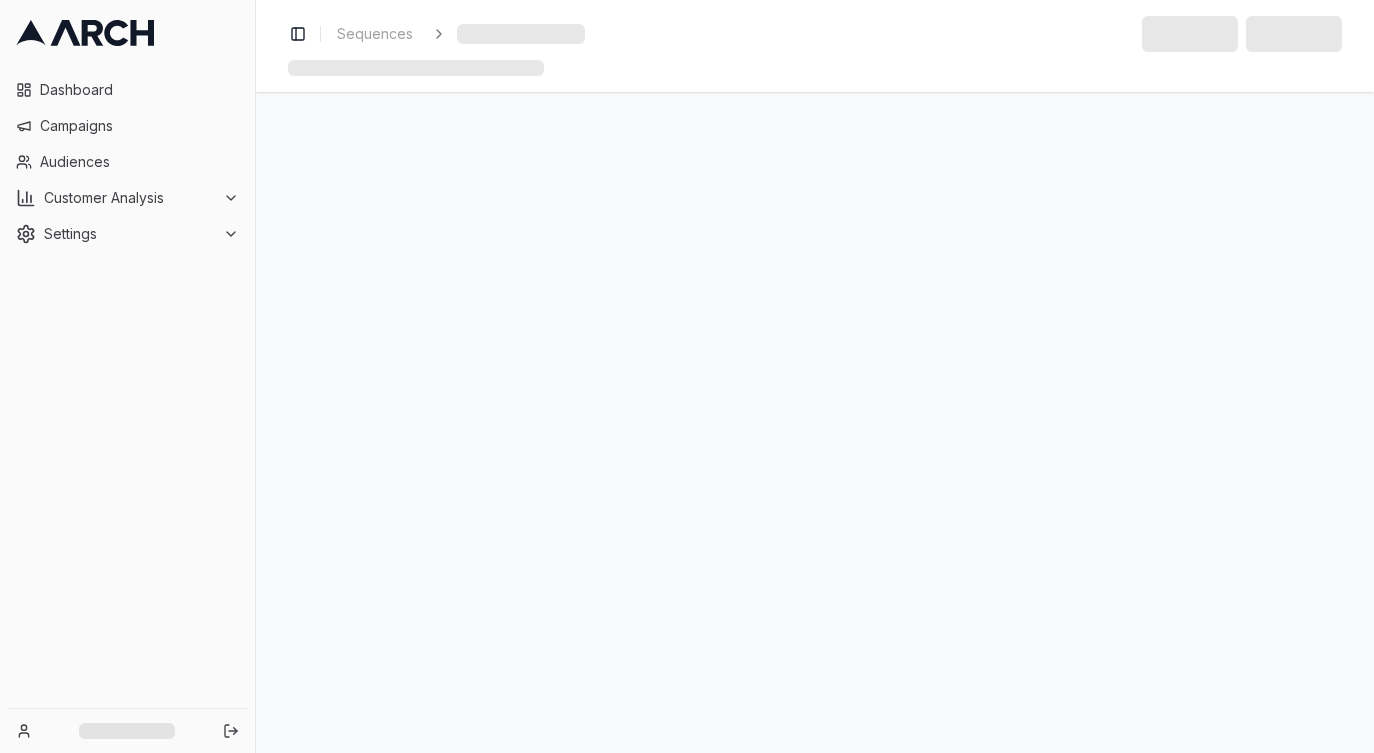 scroll, scrollTop: 0, scrollLeft: 0, axis: both 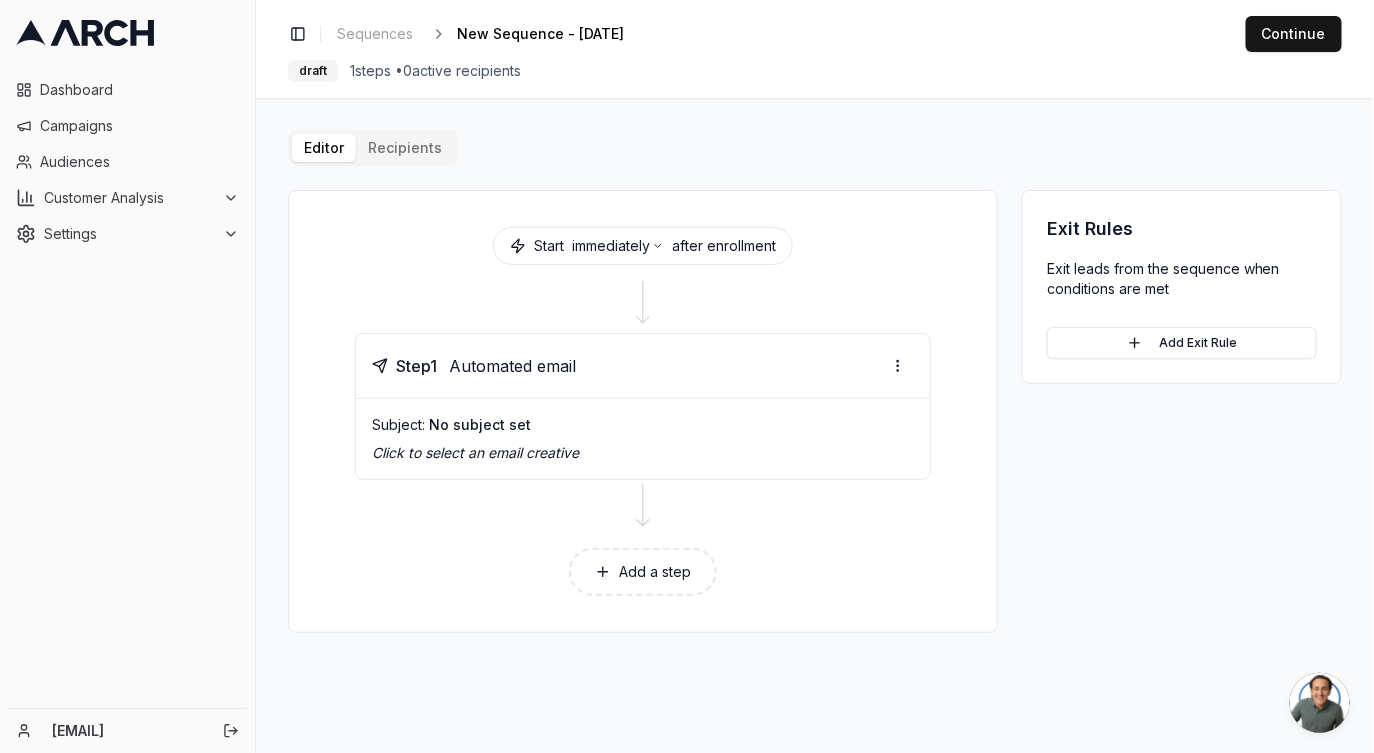 click on "Add a step" at bounding box center [643, 572] 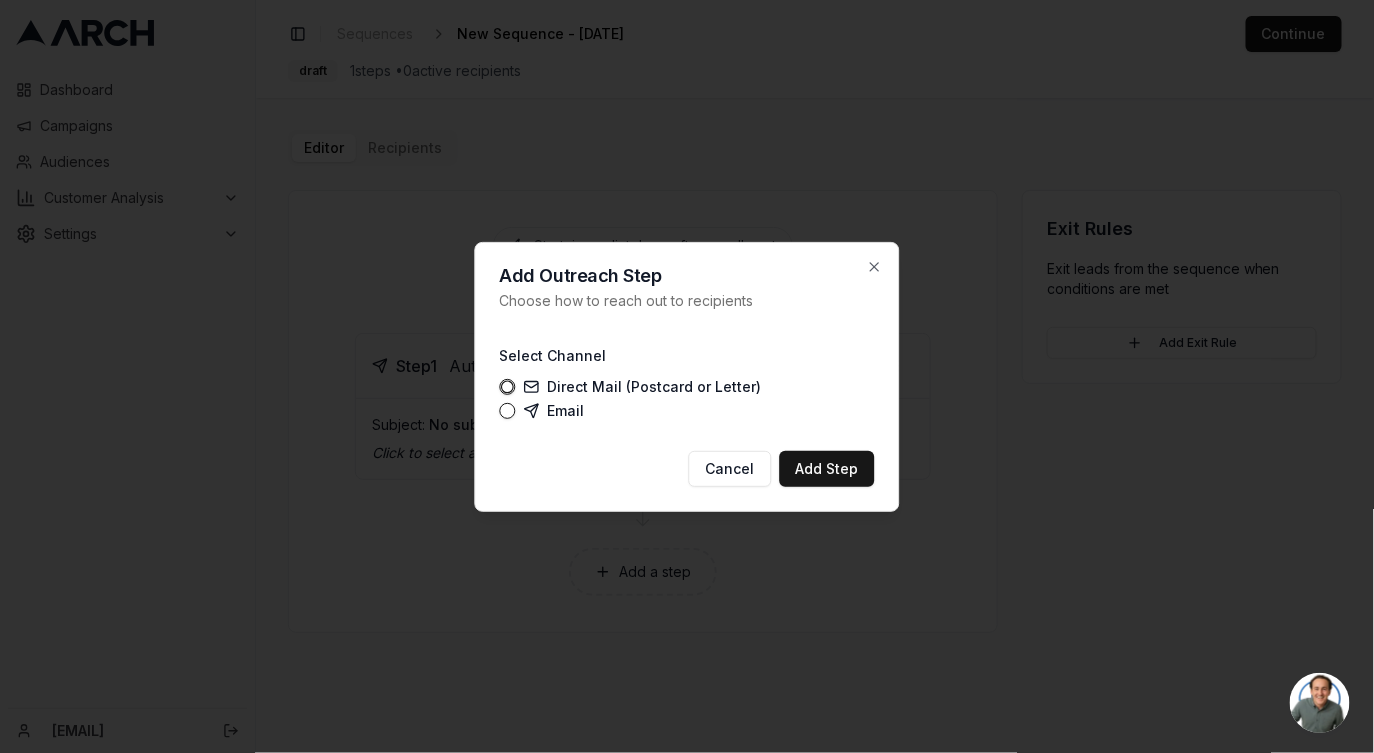 click on "Direct Mail (Postcard or Letter)" at bounding box center [643, 387] 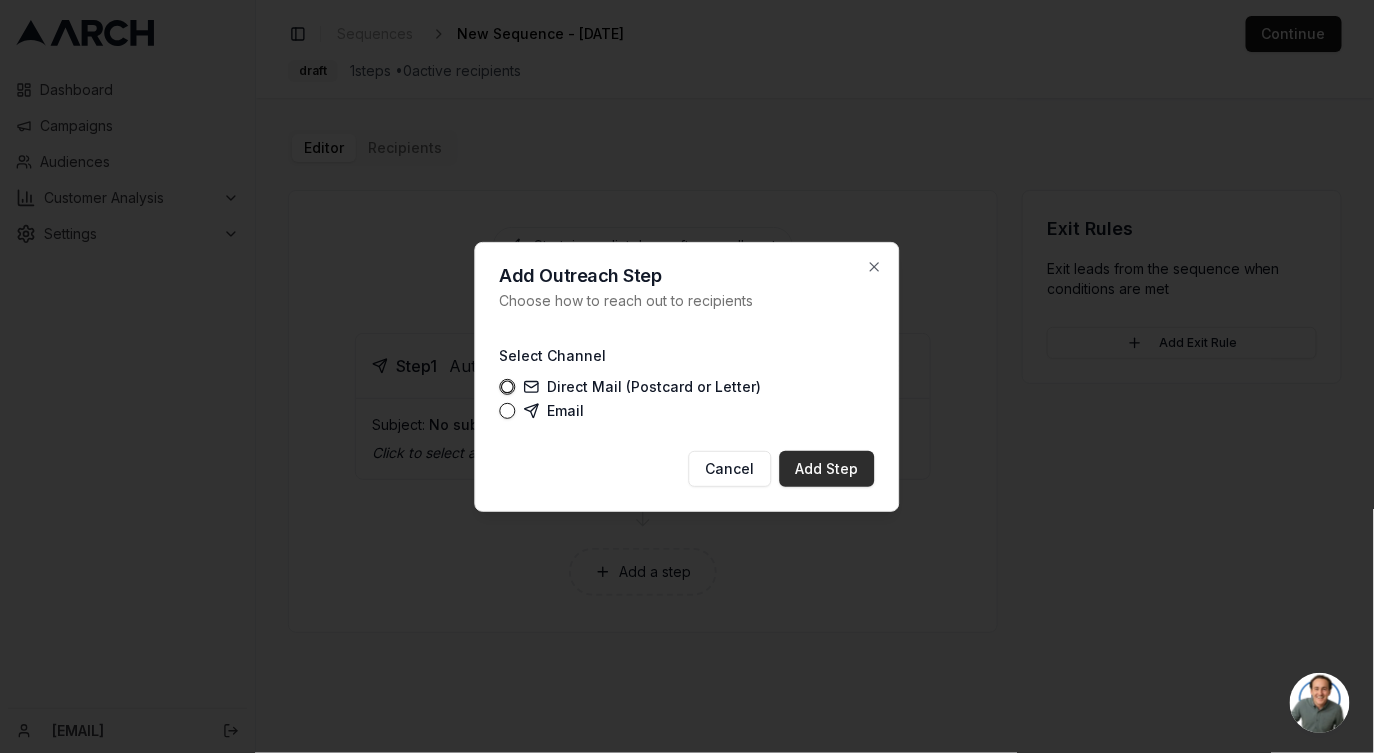 click on "Add Step" at bounding box center (827, 469) 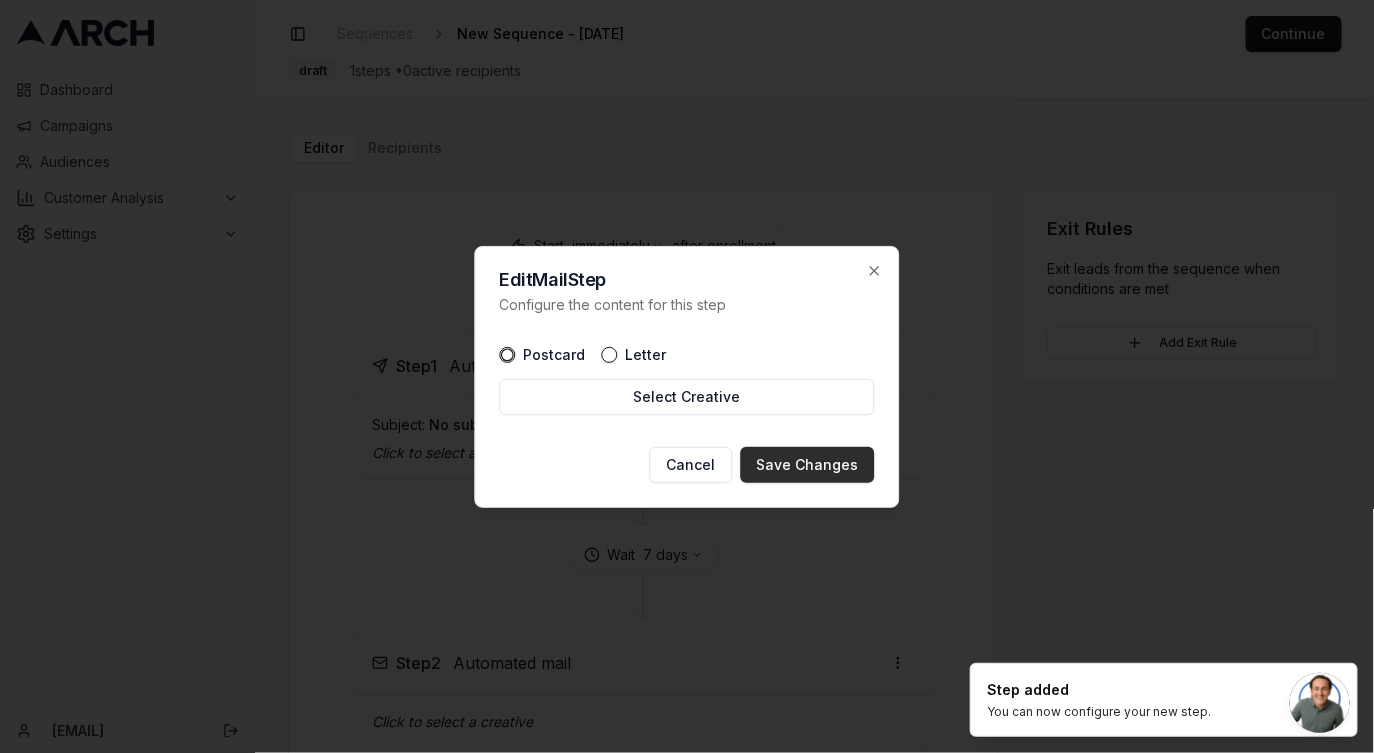click on "Save Changes" at bounding box center [808, 465] 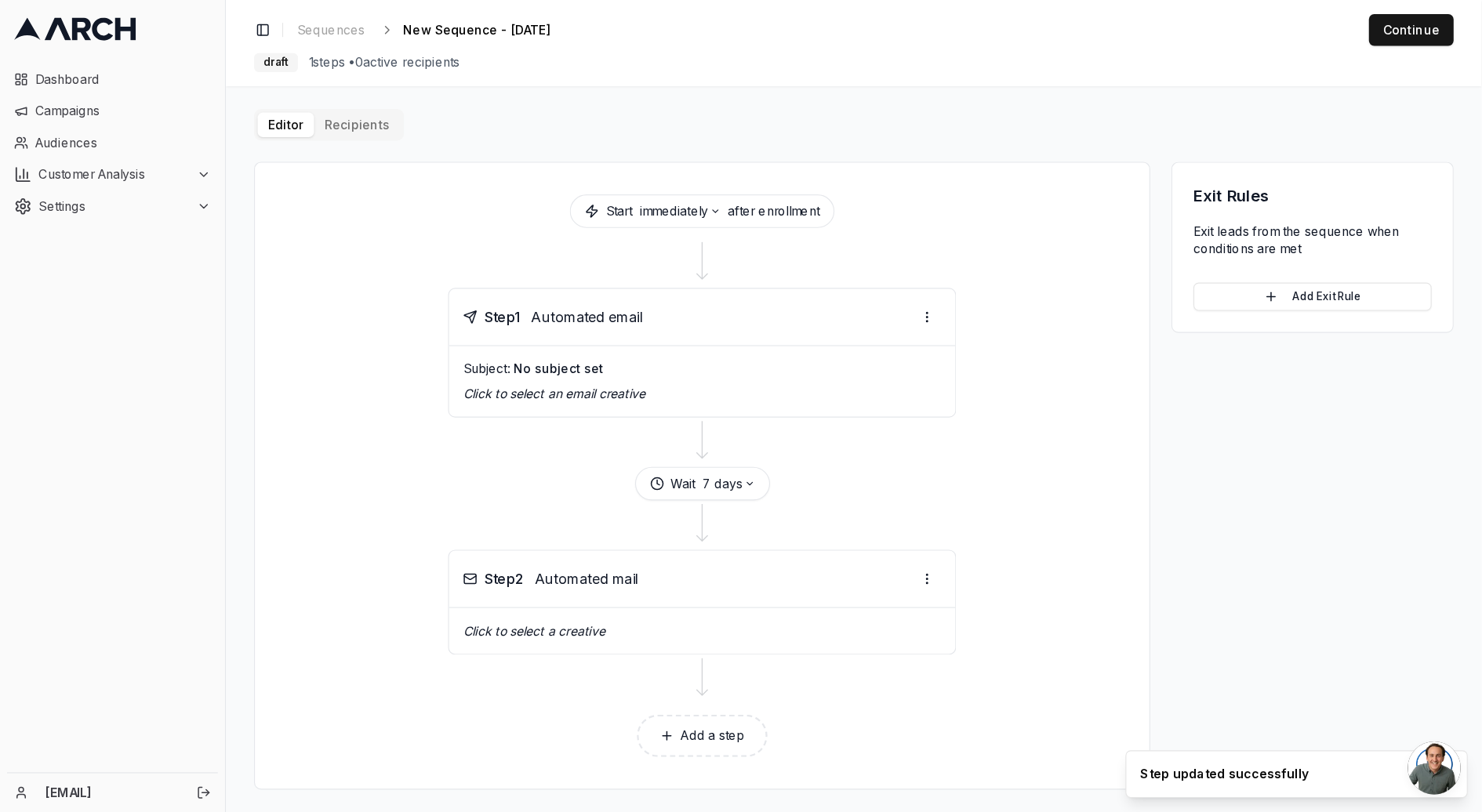 scroll, scrollTop: 0, scrollLeft: 0, axis: both 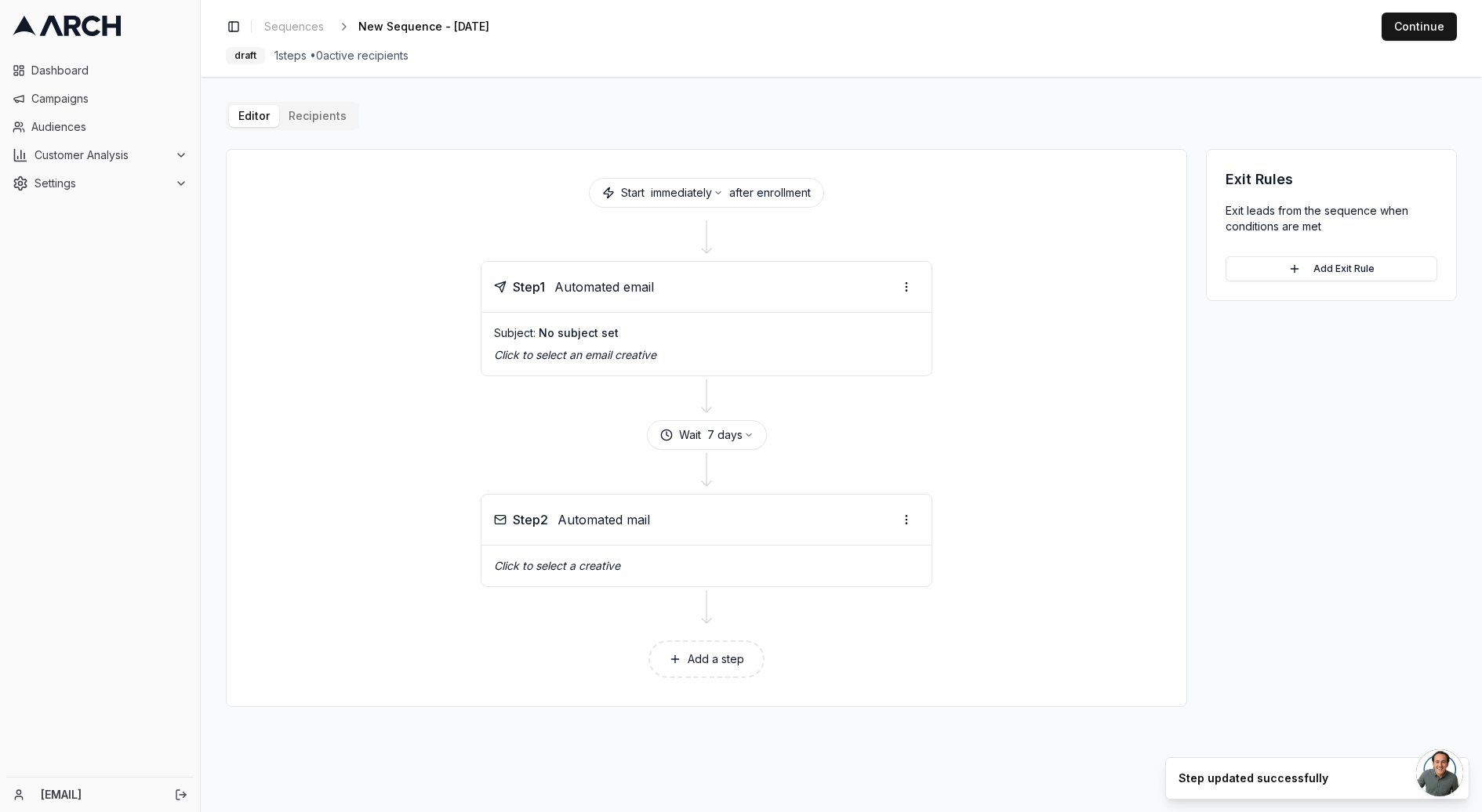 click on "Add a step" at bounding box center (706, 659) 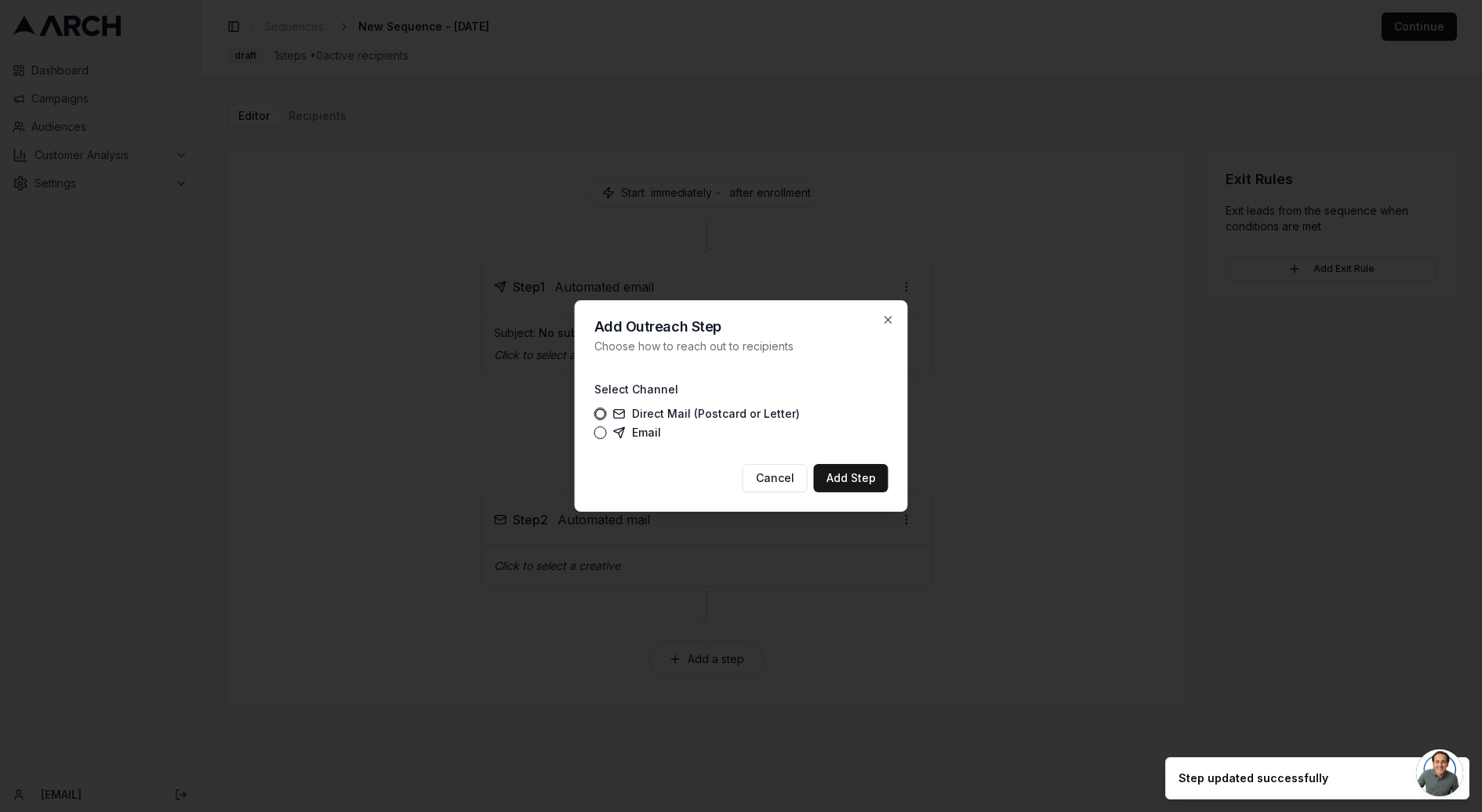 click on "Email" at bounding box center [637, 433] 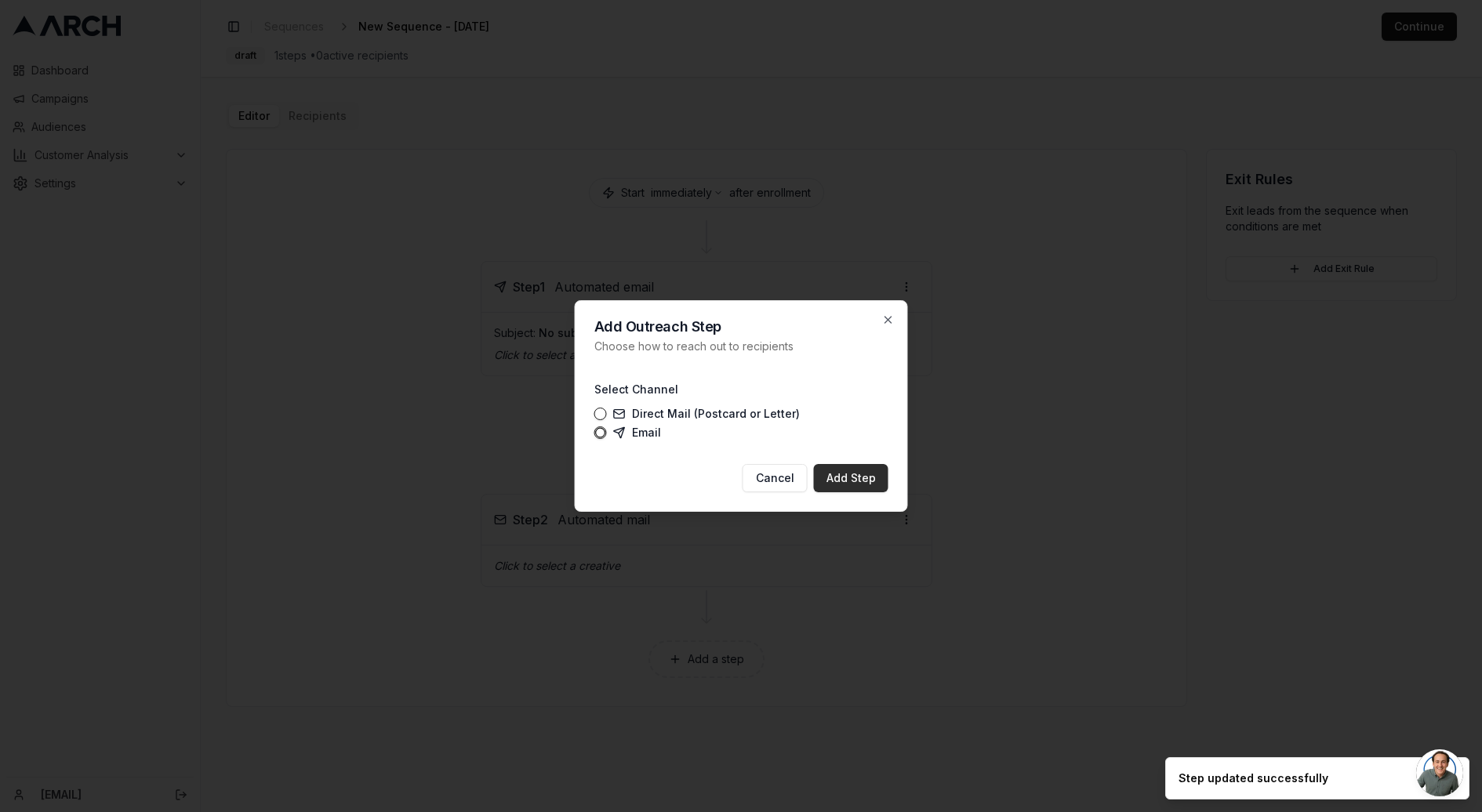 click on "Add Step" at bounding box center [851, 478] 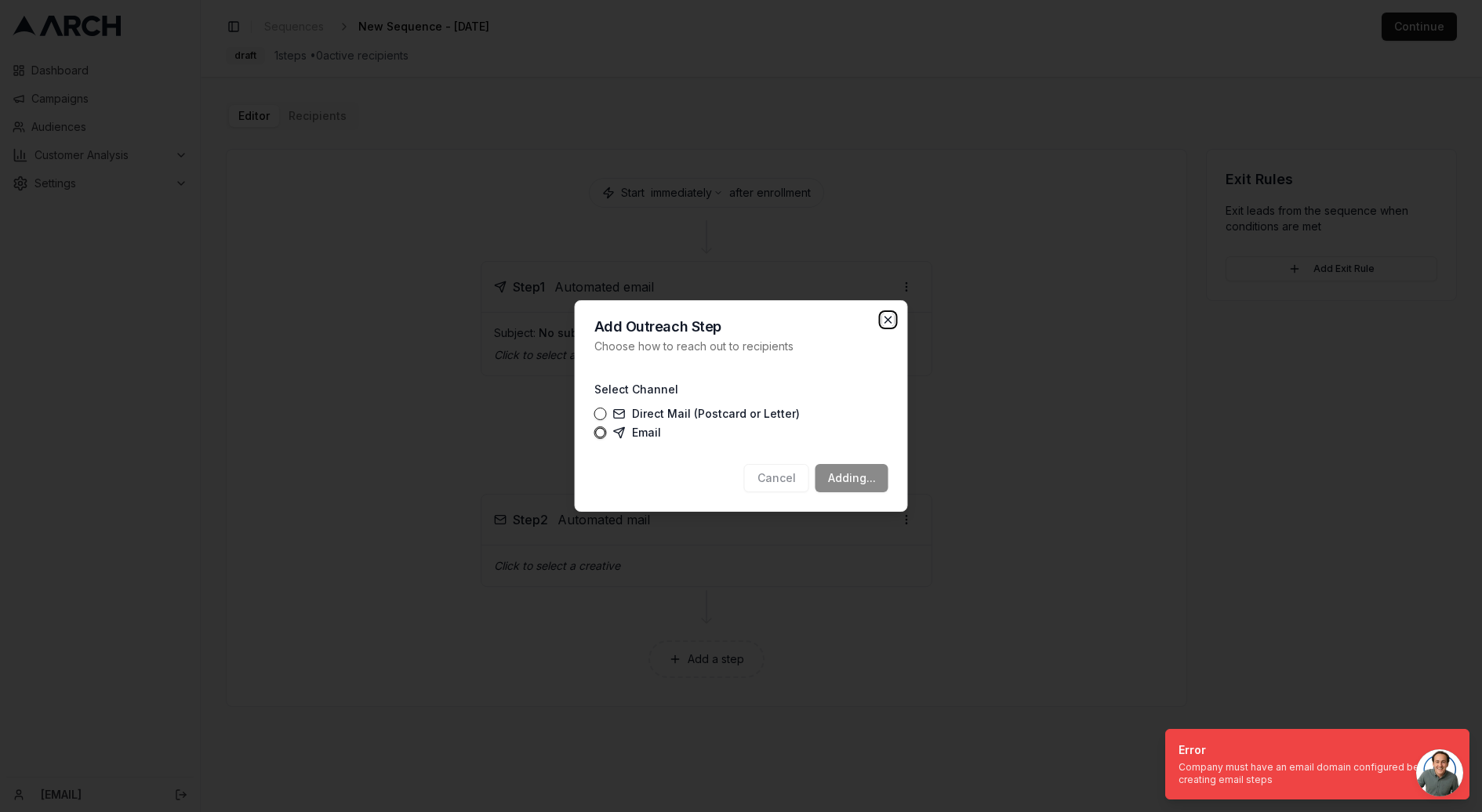 click 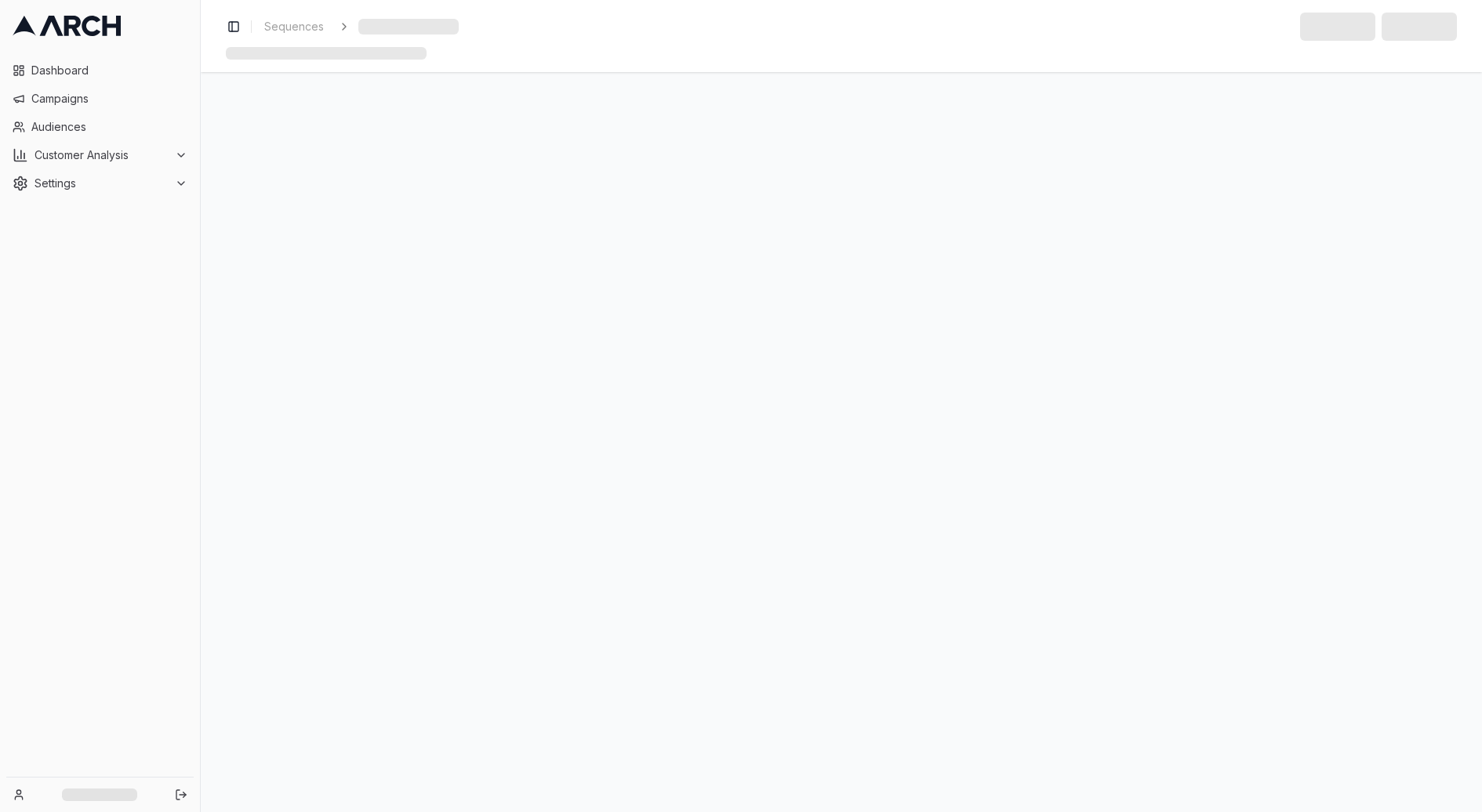 scroll, scrollTop: 0, scrollLeft: 0, axis: both 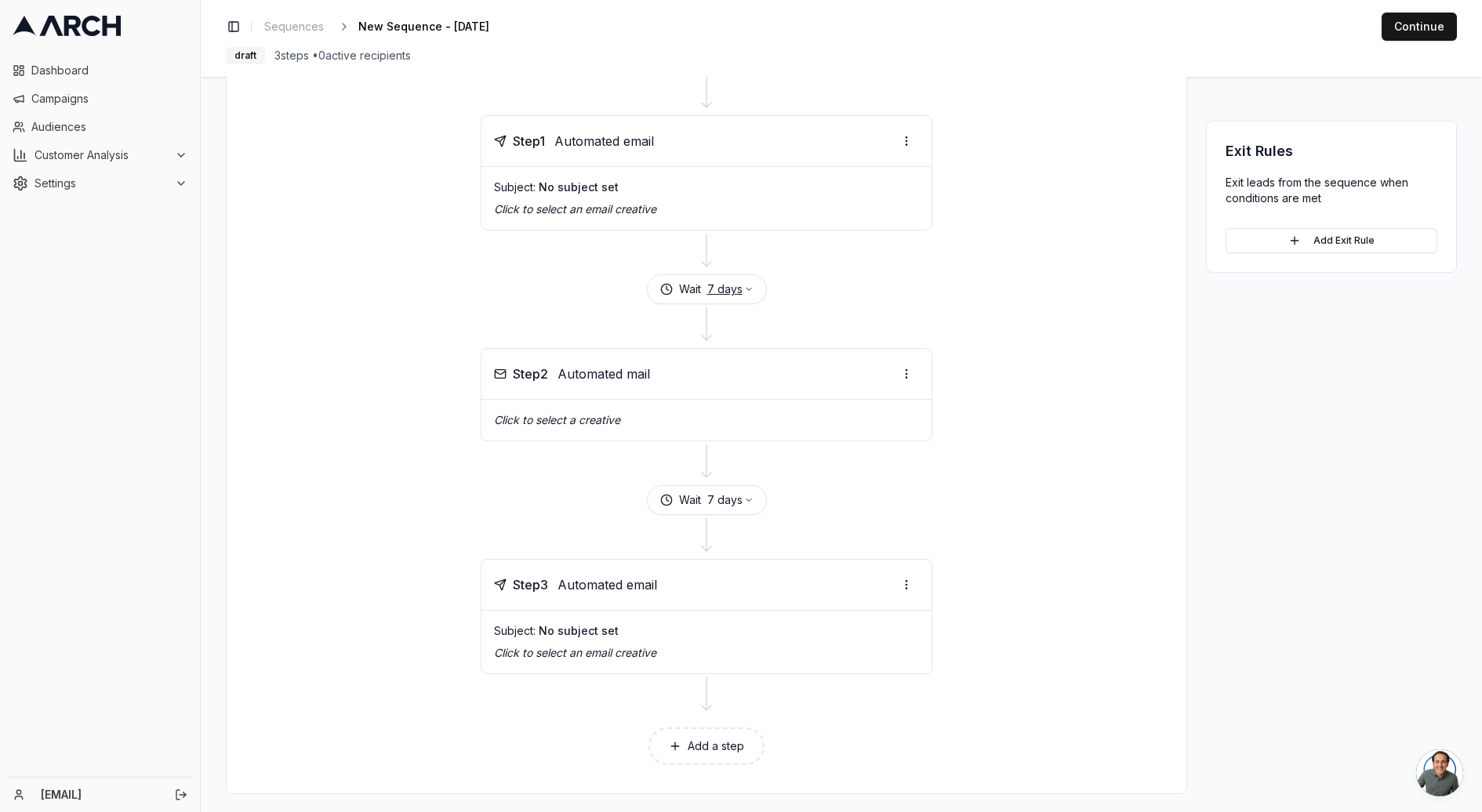 click on "7 days" at bounding box center [730, 289] 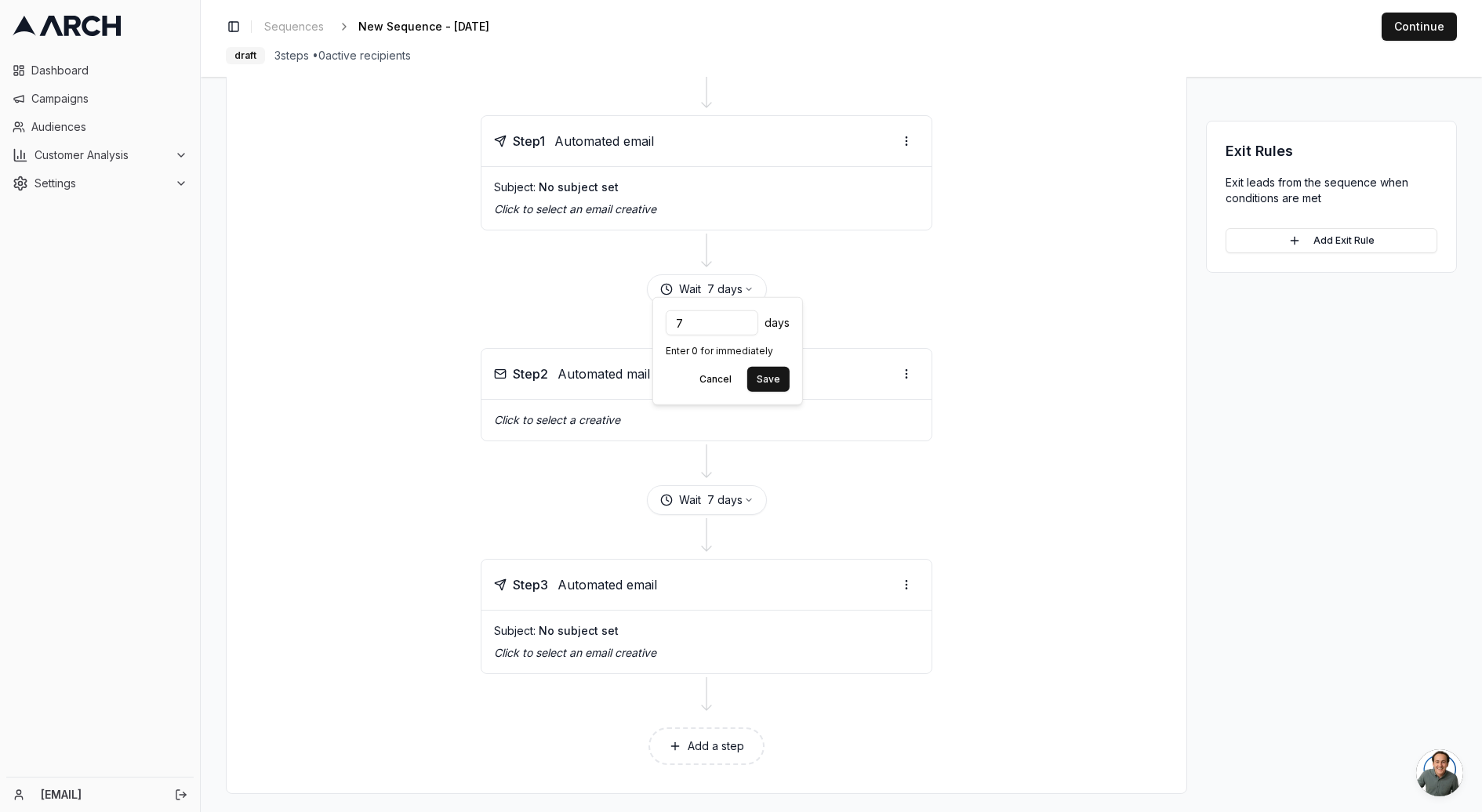 click on "Step  2 Automated mail Click to select a creative" at bounding box center (706, 394) 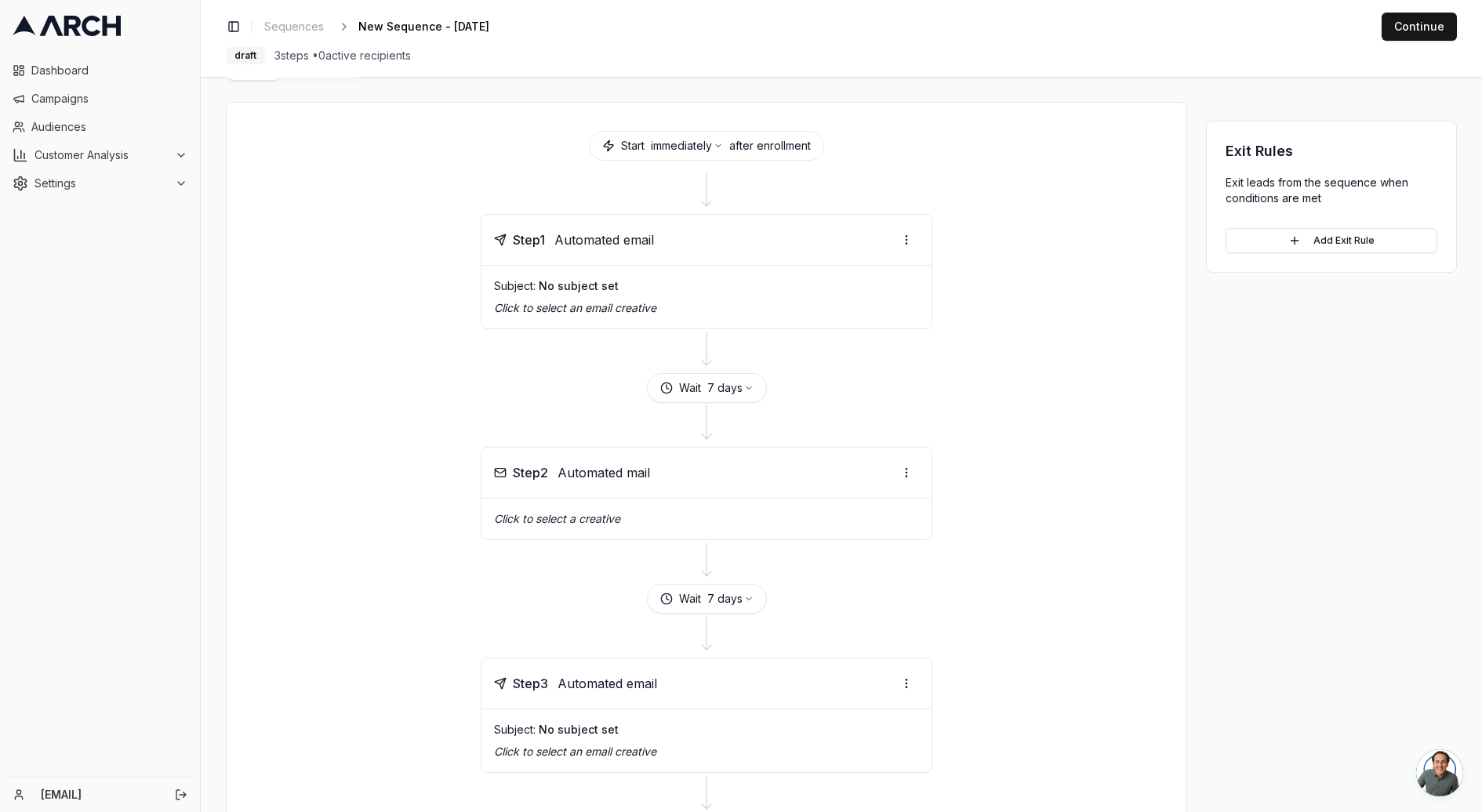 scroll, scrollTop: 0, scrollLeft: 0, axis: both 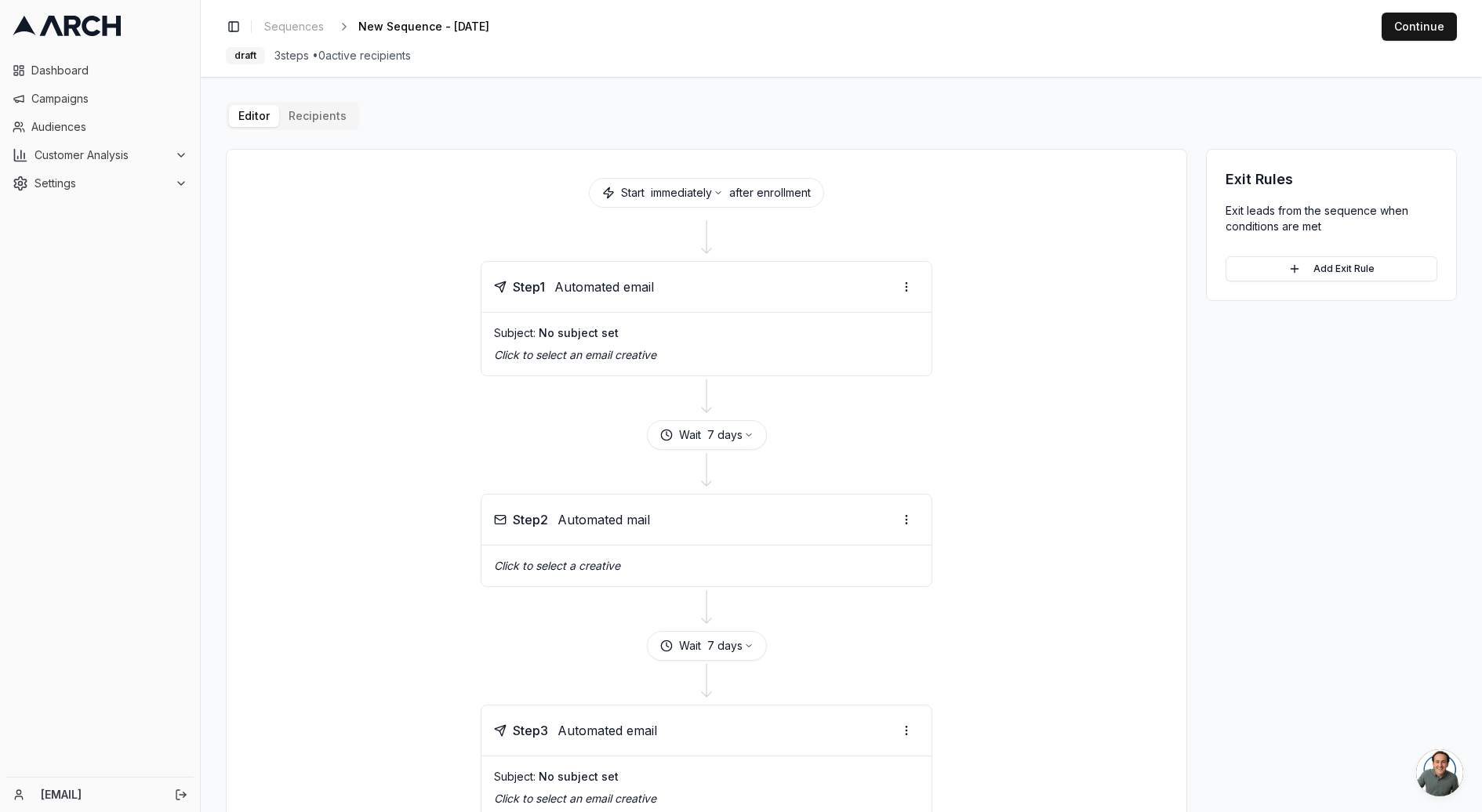 click on "Editor Recipients Start   immediately   after enrollment Step  1 Automated email Subject:   No subject set Click to select an email creative Wait  7 days Step  2 Automated mail Click to select a creative Wait  7 days Step  3 Automated email Subject:   No subject set Click to select an email creative Add a step Exit Rules Exit leads from the sequence when conditions are met Add Exit Rule" at bounding box center [841, 444] 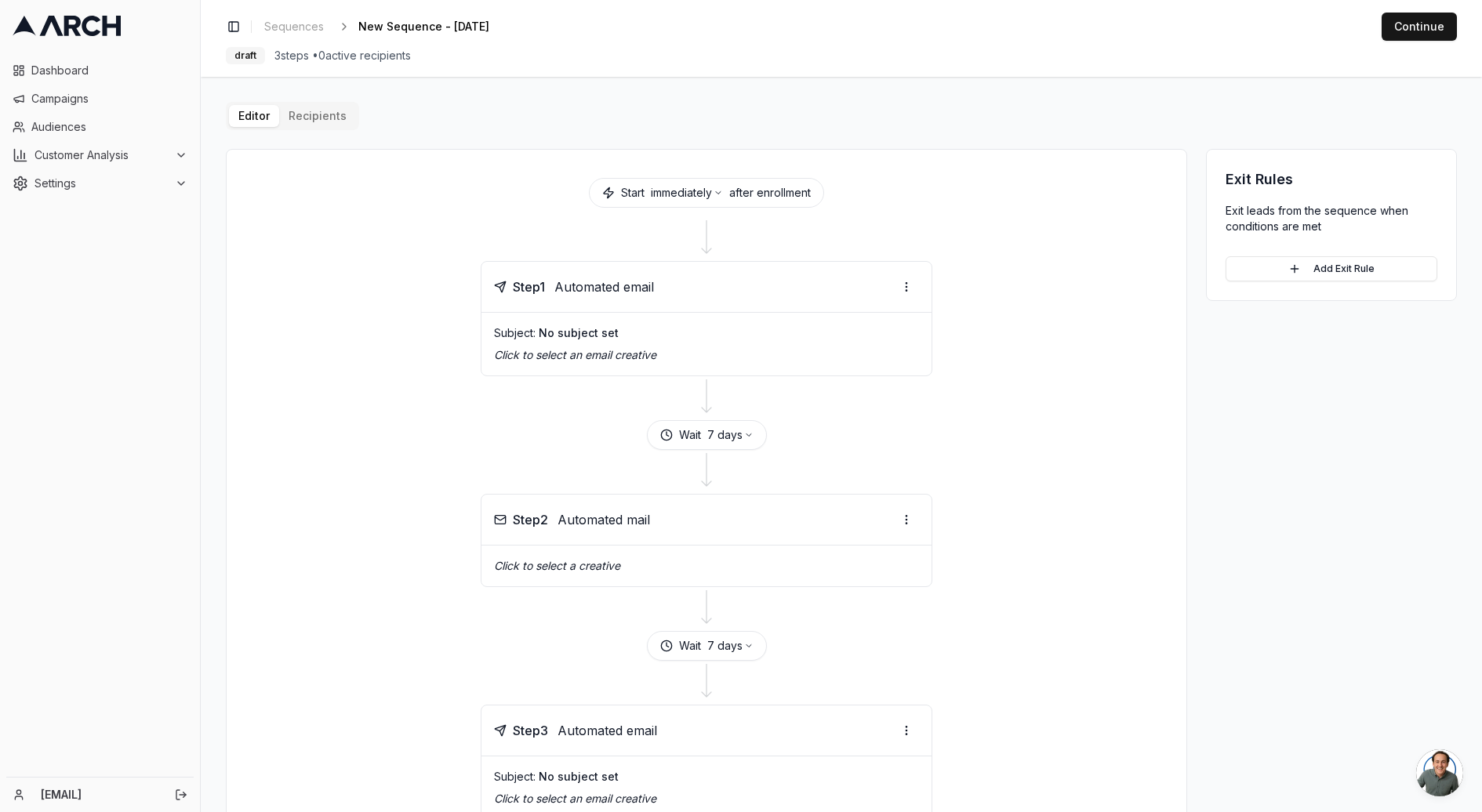 scroll, scrollTop: 0, scrollLeft: 0, axis: both 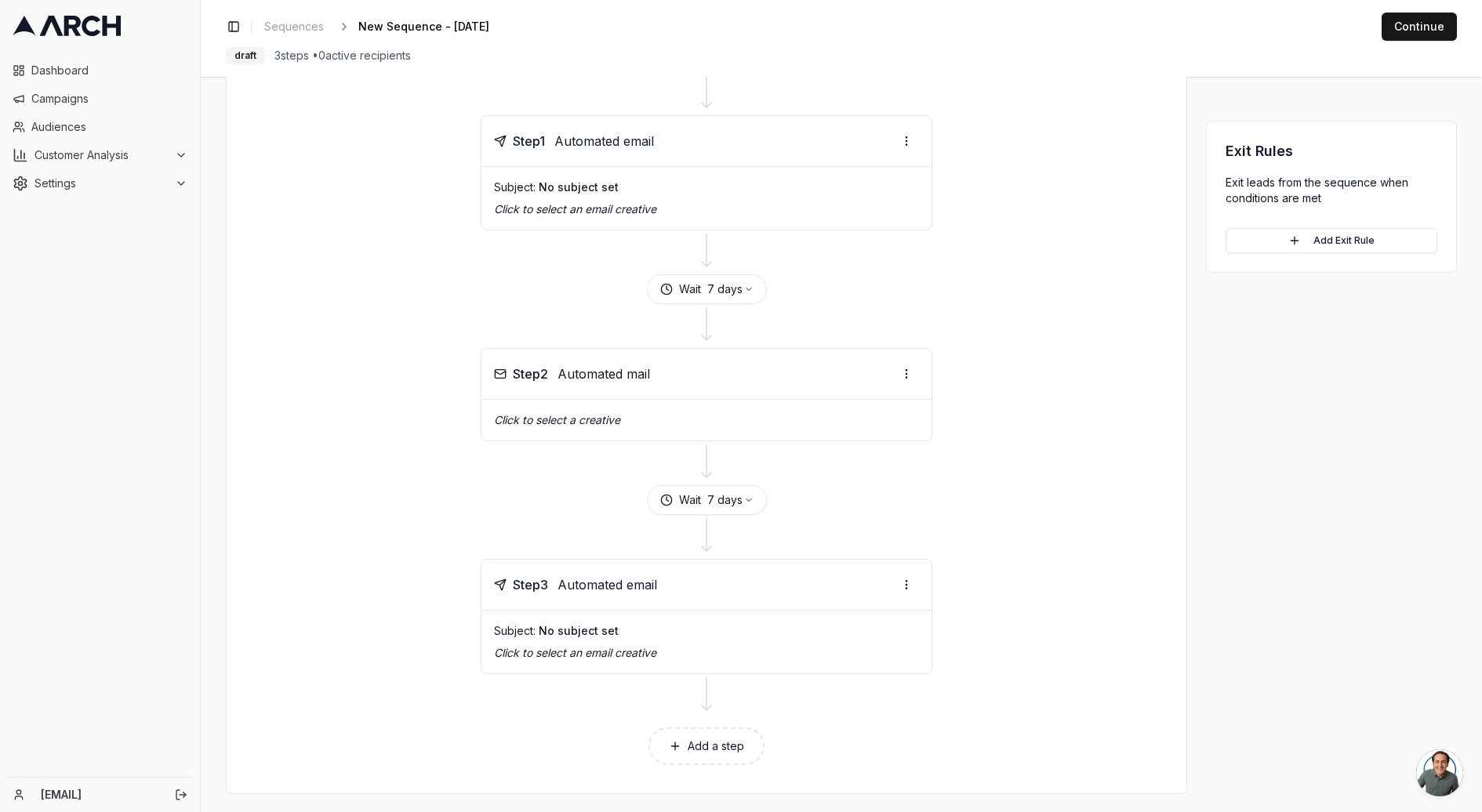 click on "Add a step" at bounding box center [706, 746] 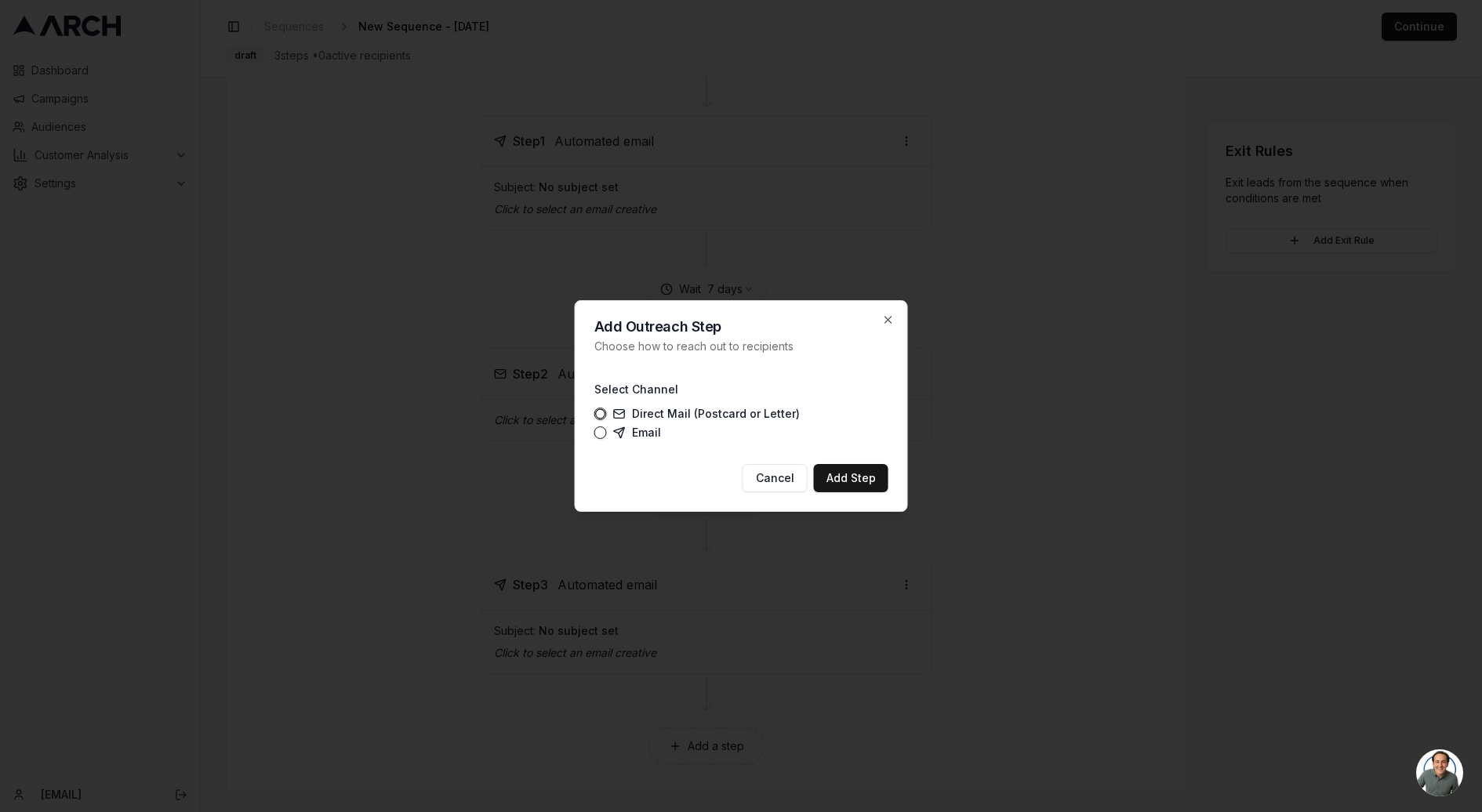 click on "Direct Mail (Postcard or Letter)" at bounding box center (706, 414) 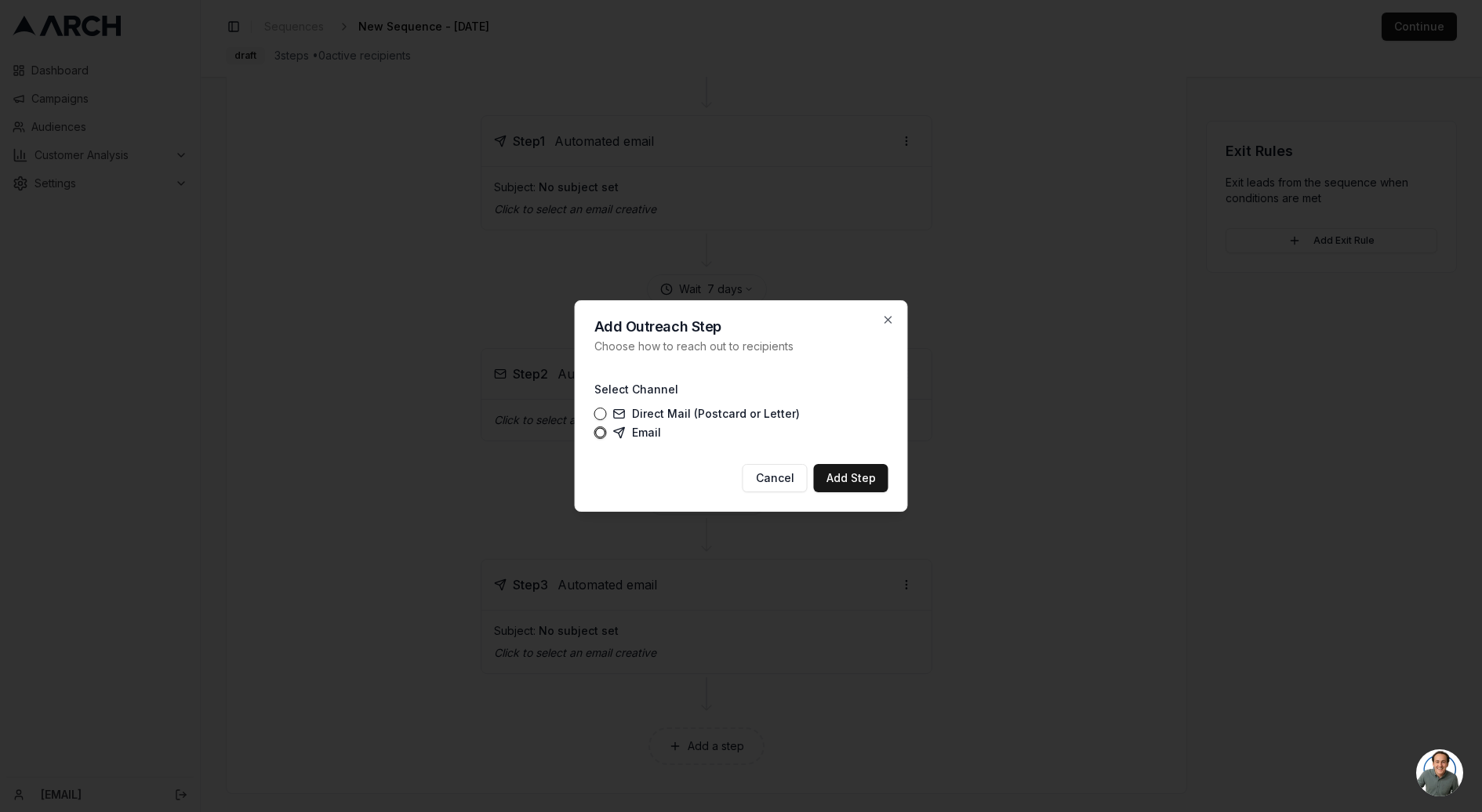 click on "Direct Mail (Postcard or Letter)" at bounding box center (706, 414) 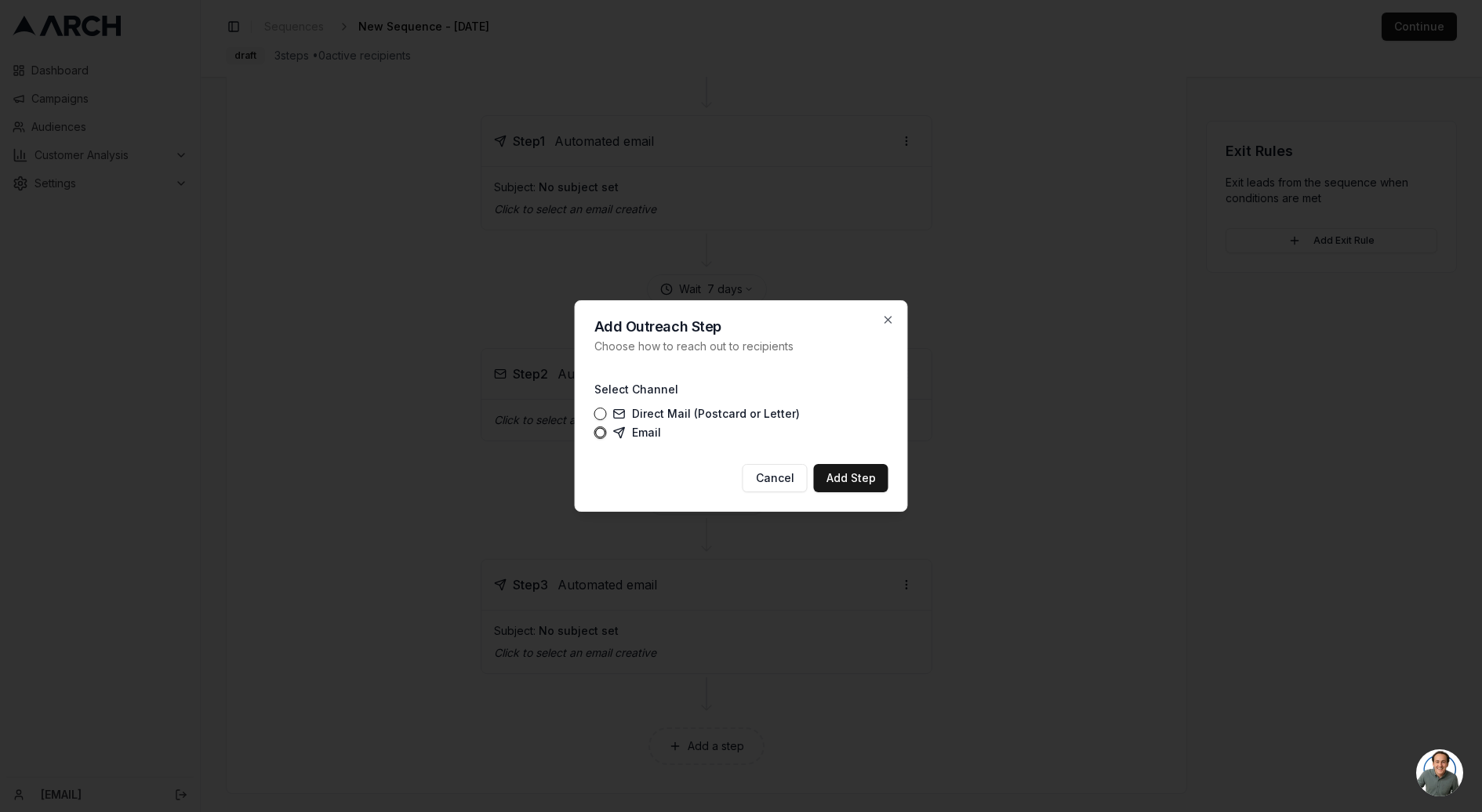 click on "Direct Mail (Postcard or Letter)" at bounding box center (601, 414) 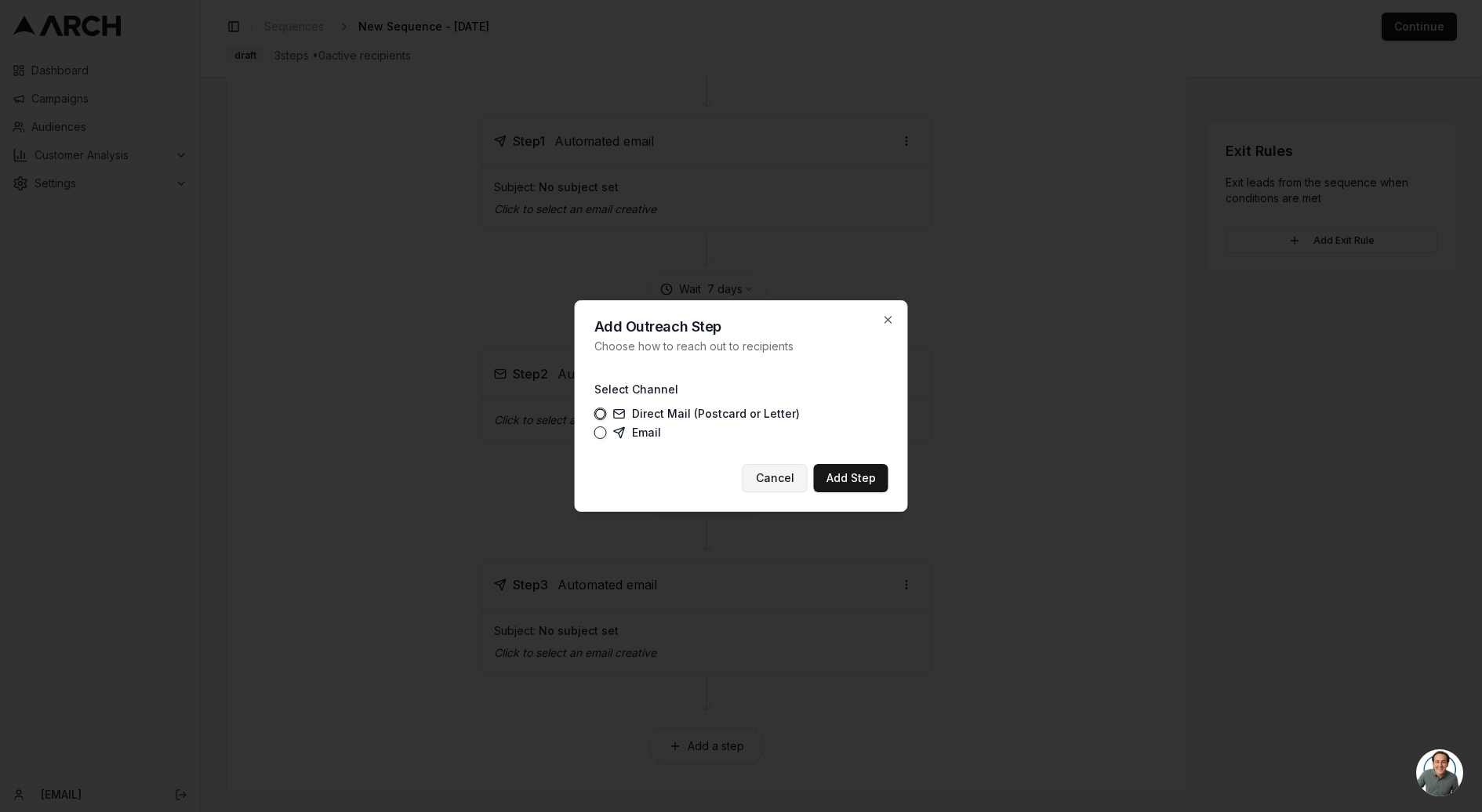 click on "Cancel" at bounding box center (775, 478) 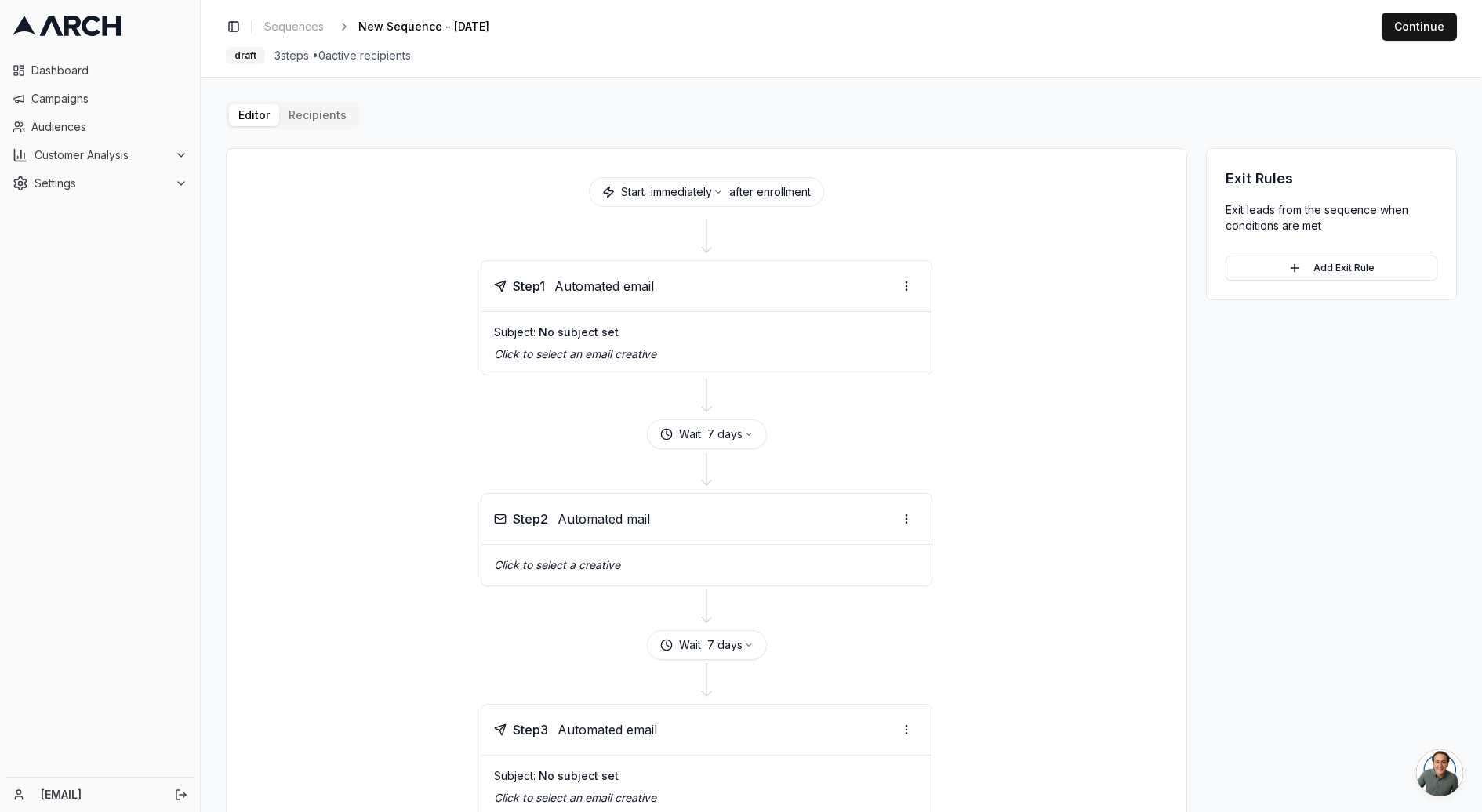 scroll, scrollTop: 0, scrollLeft: 0, axis: both 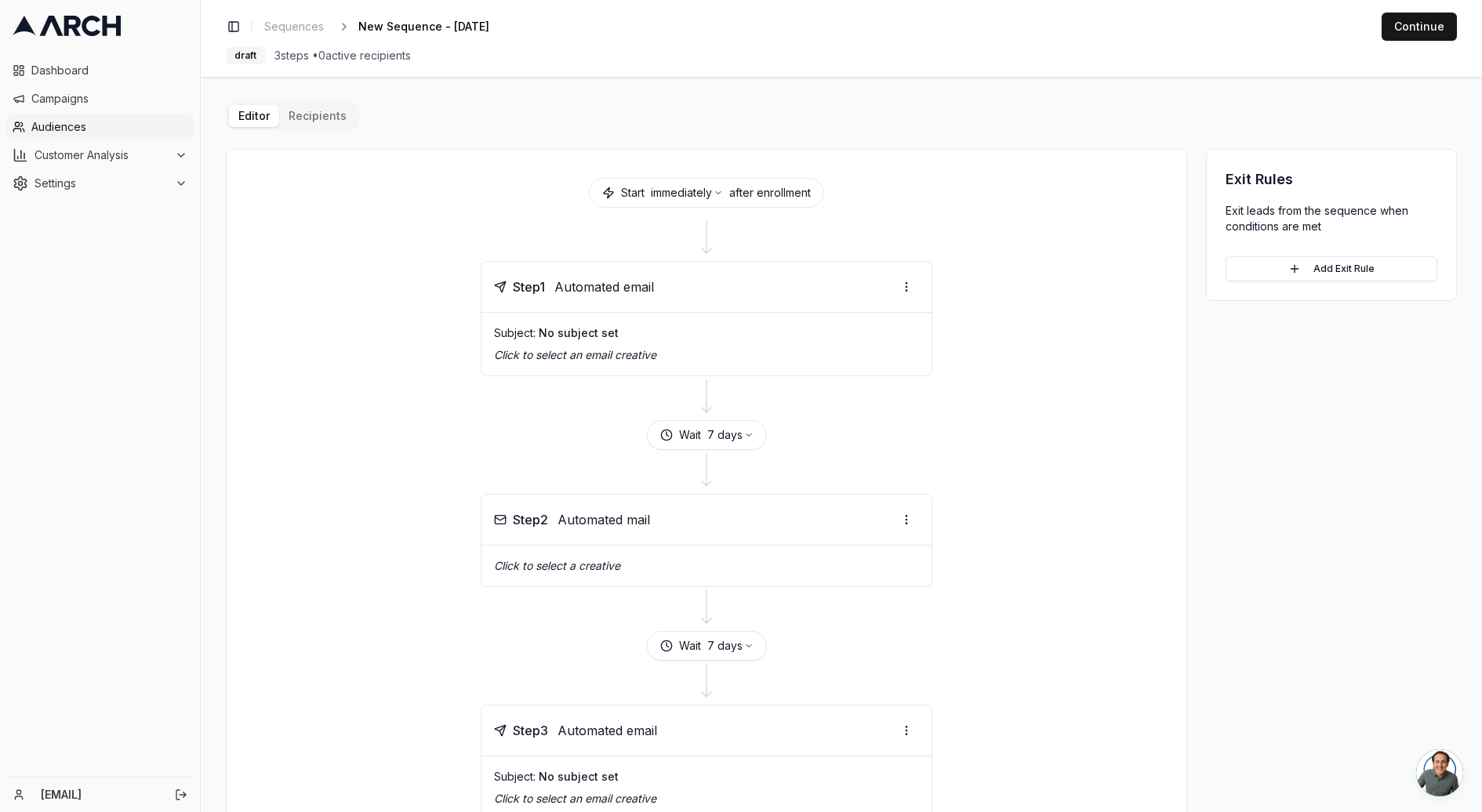 click on "Audiences" at bounding box center [109, 127] 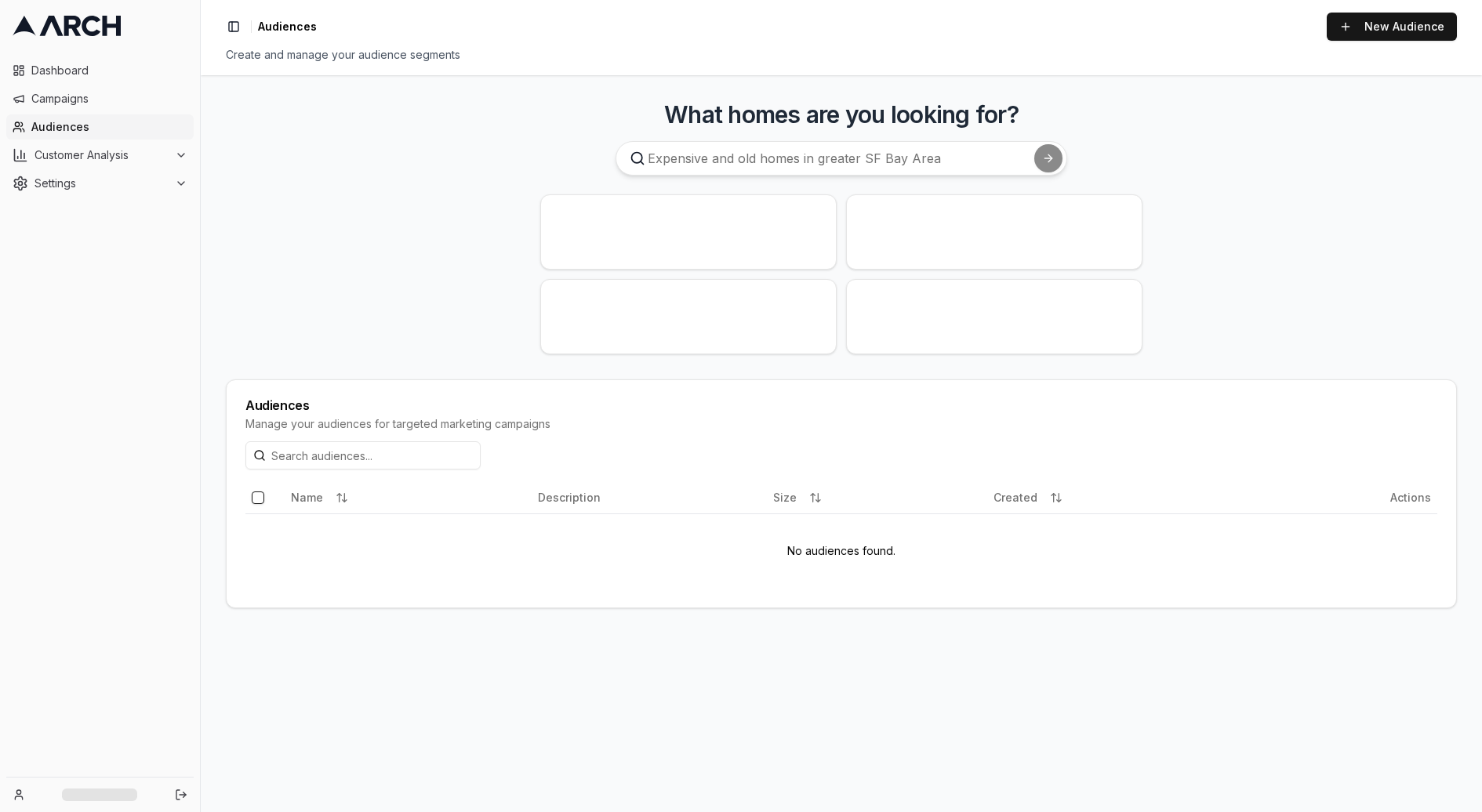 scroll, scrollTop: 0, scrollLeft: 0, axis: both 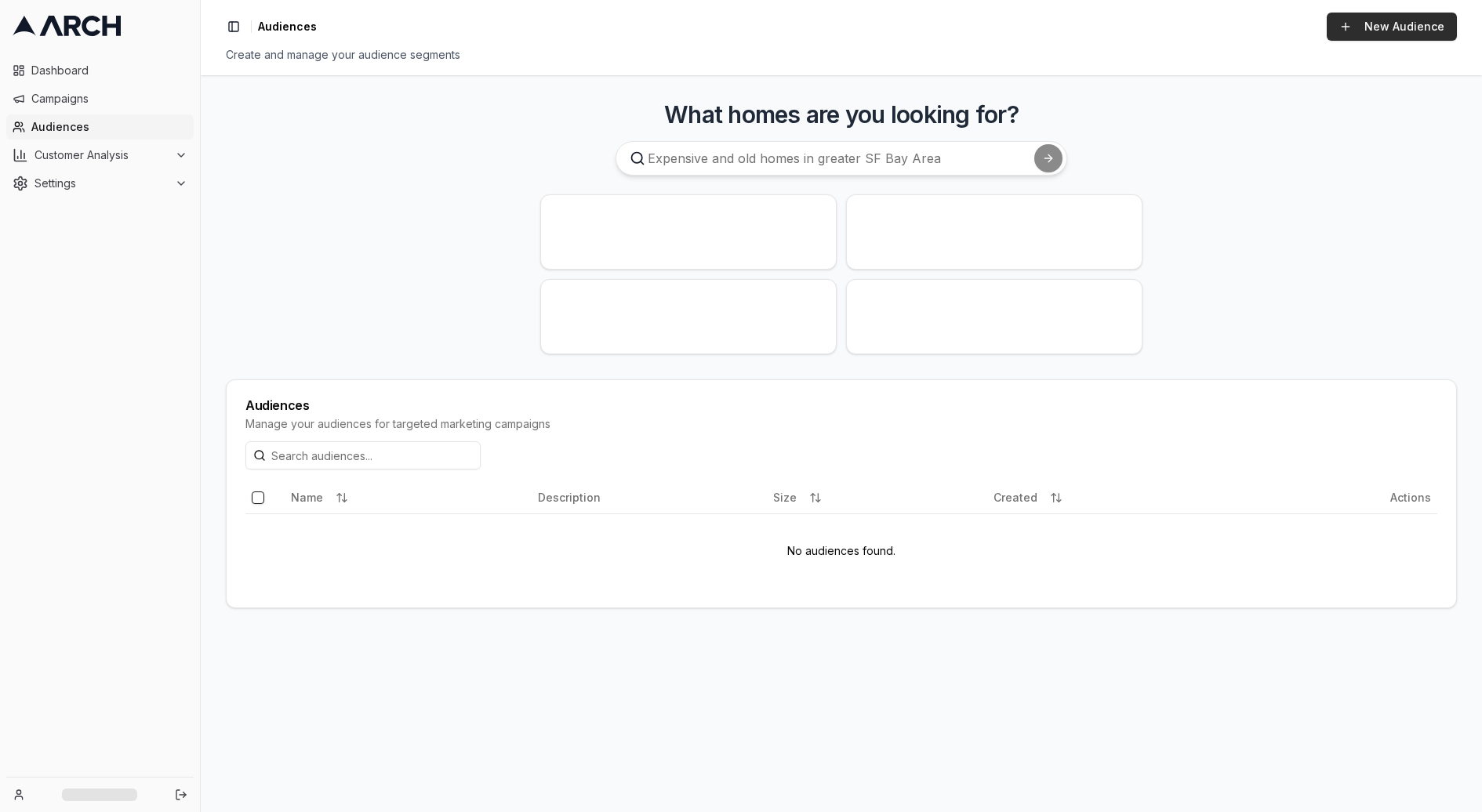 click on "New Audience" at bounding box center [1392, 27] 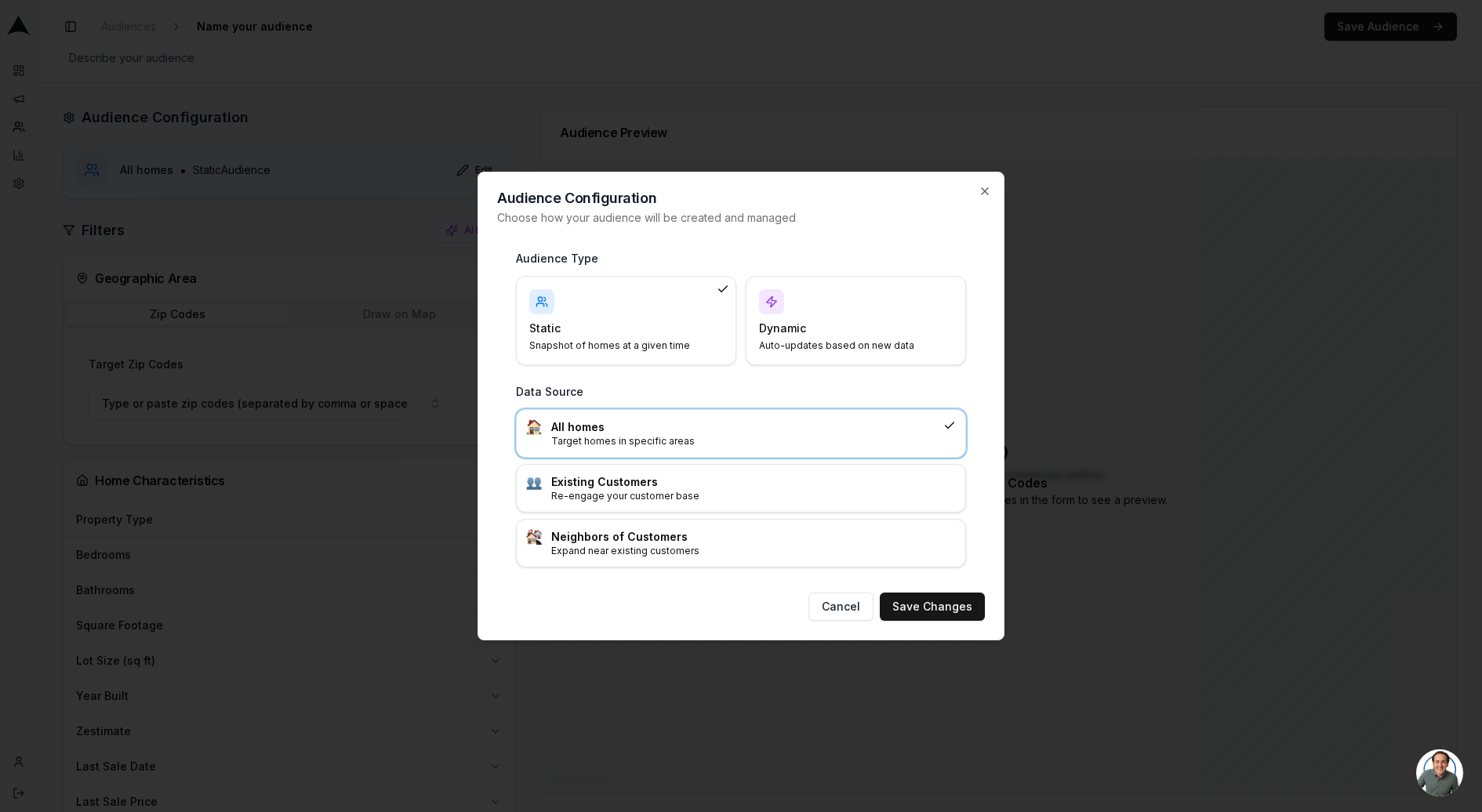 click on "Dynamic" at bounding box center [846, 328] 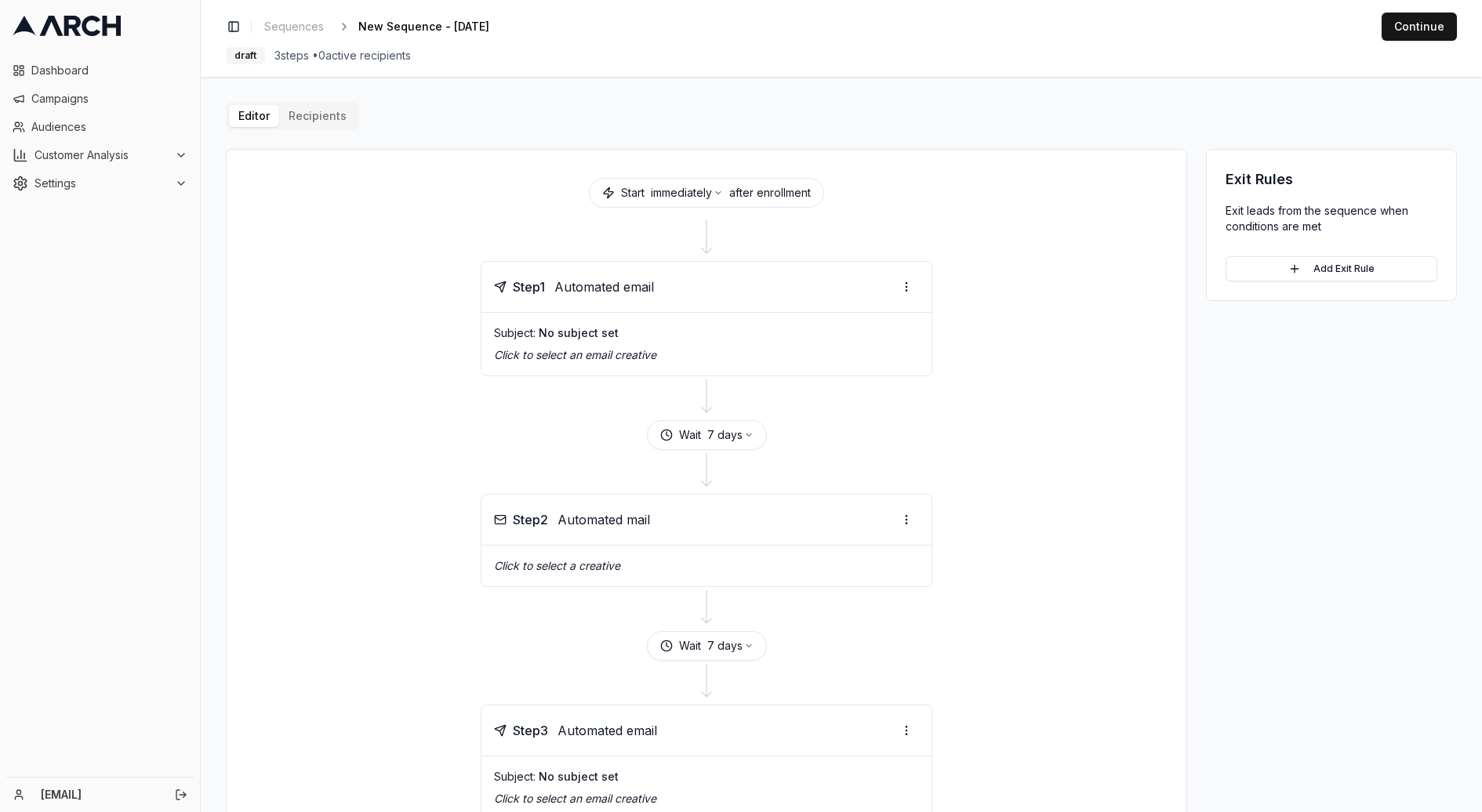 scroll, scrollTop: 0, scrollLeft: 0, axis: both 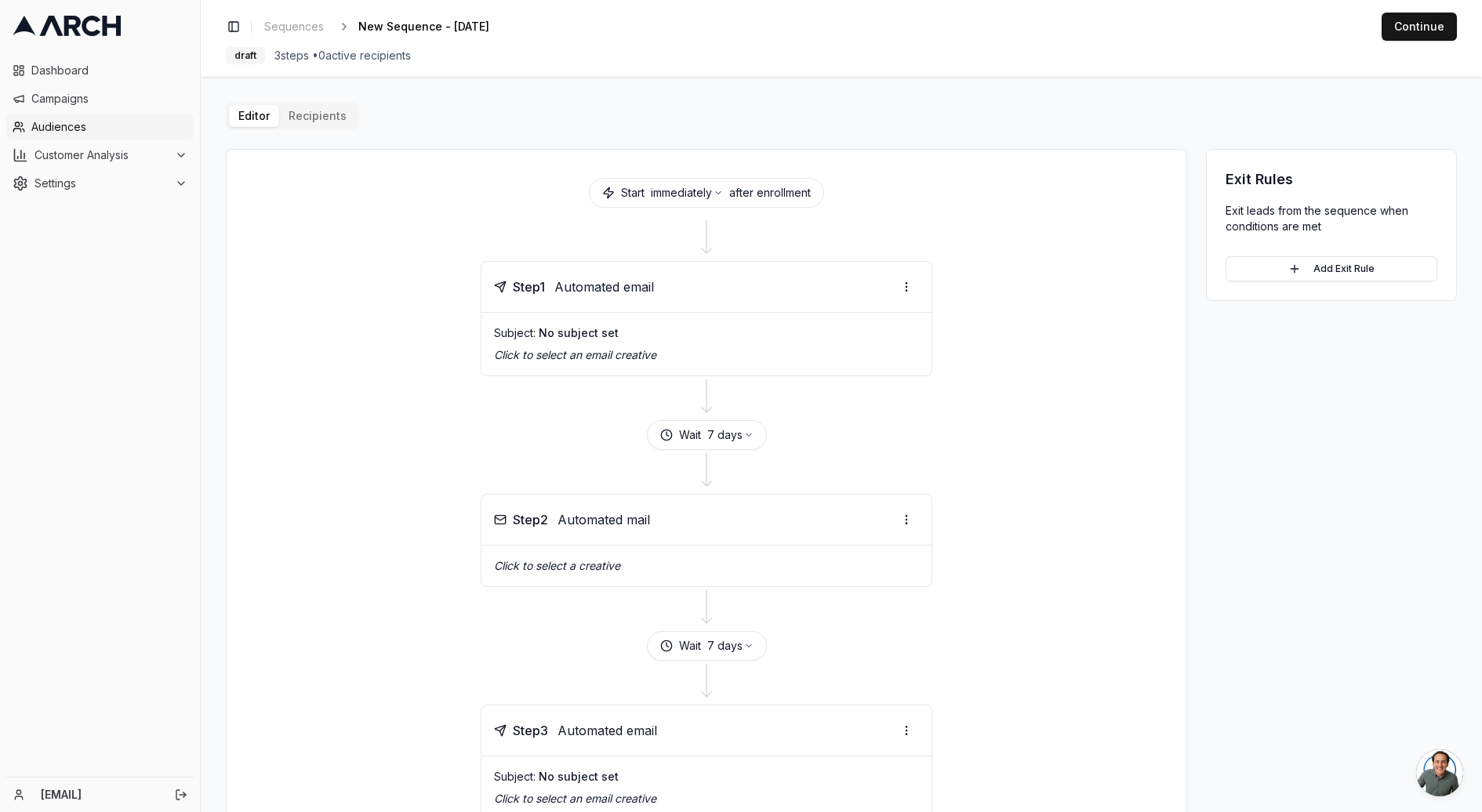 click on "Audiences" at bounding box center [109, 127] 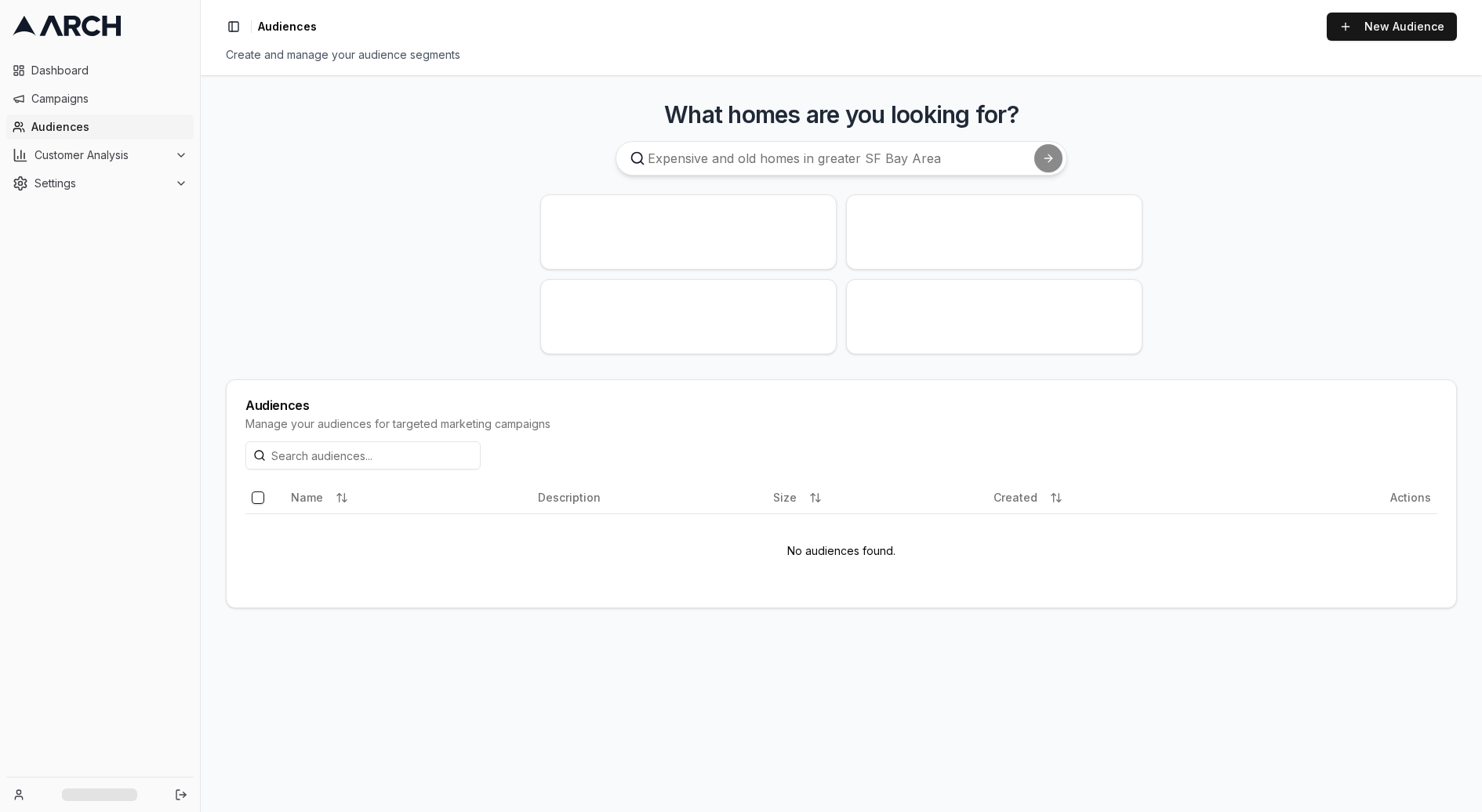 scroll, scrollTop: 0, scrollLeft: 0, axis: both 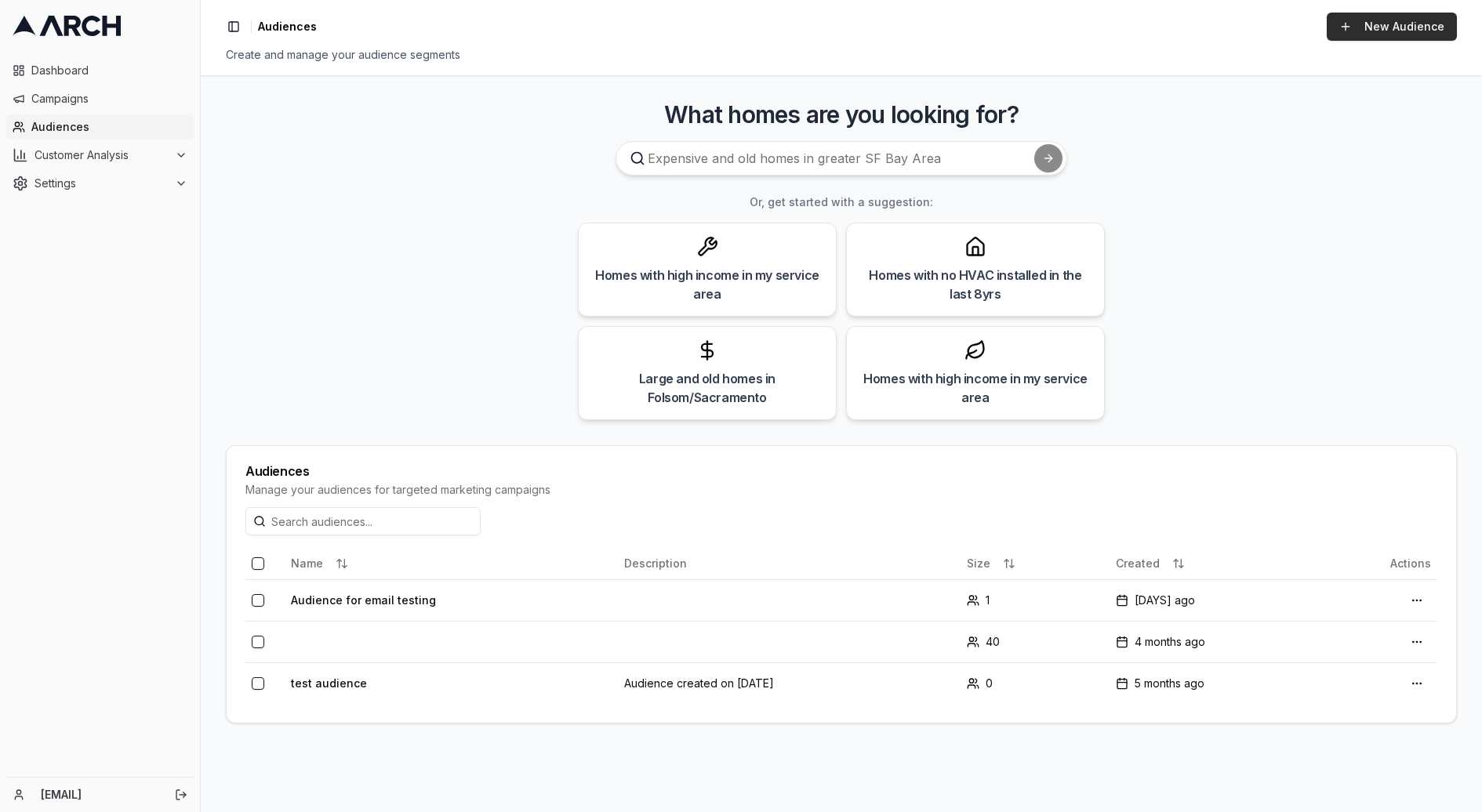 click on "New Audience" at bounding box center [1392, 27] 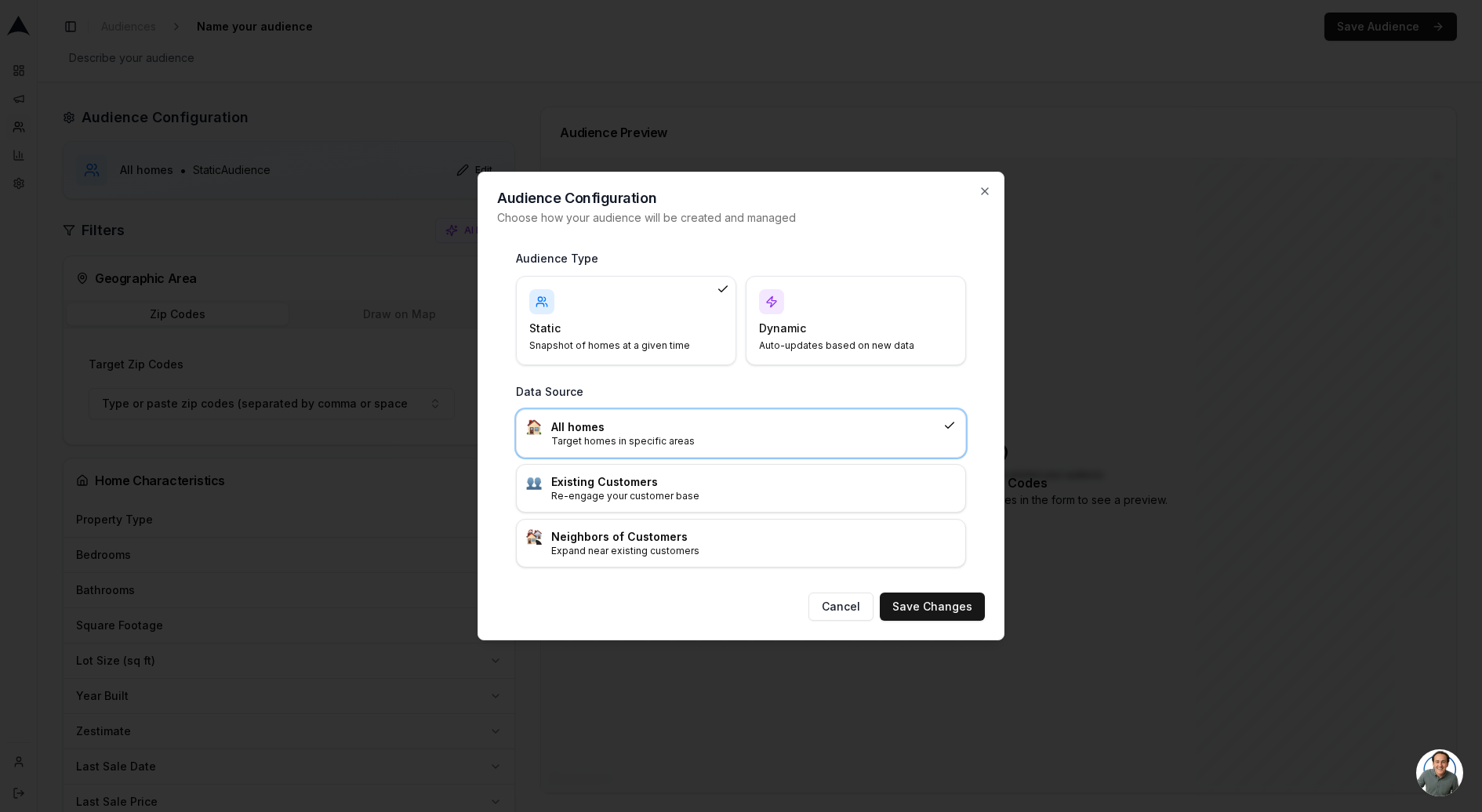click on "Dynamic Auto-updates based on new data" at bounding box center [855, 321] 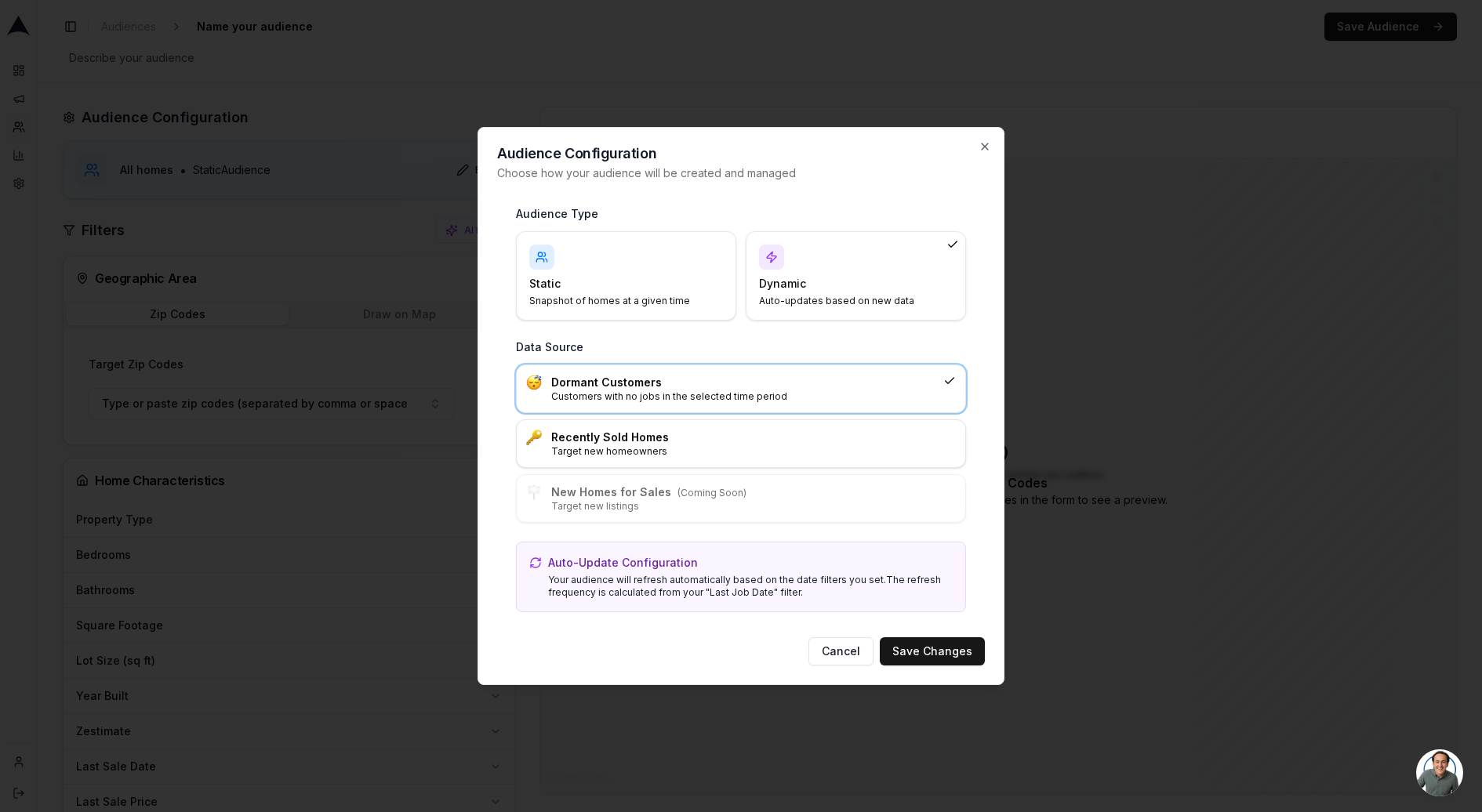click on "Snapshot of homes at a given time" at bounding box center [616, 301] 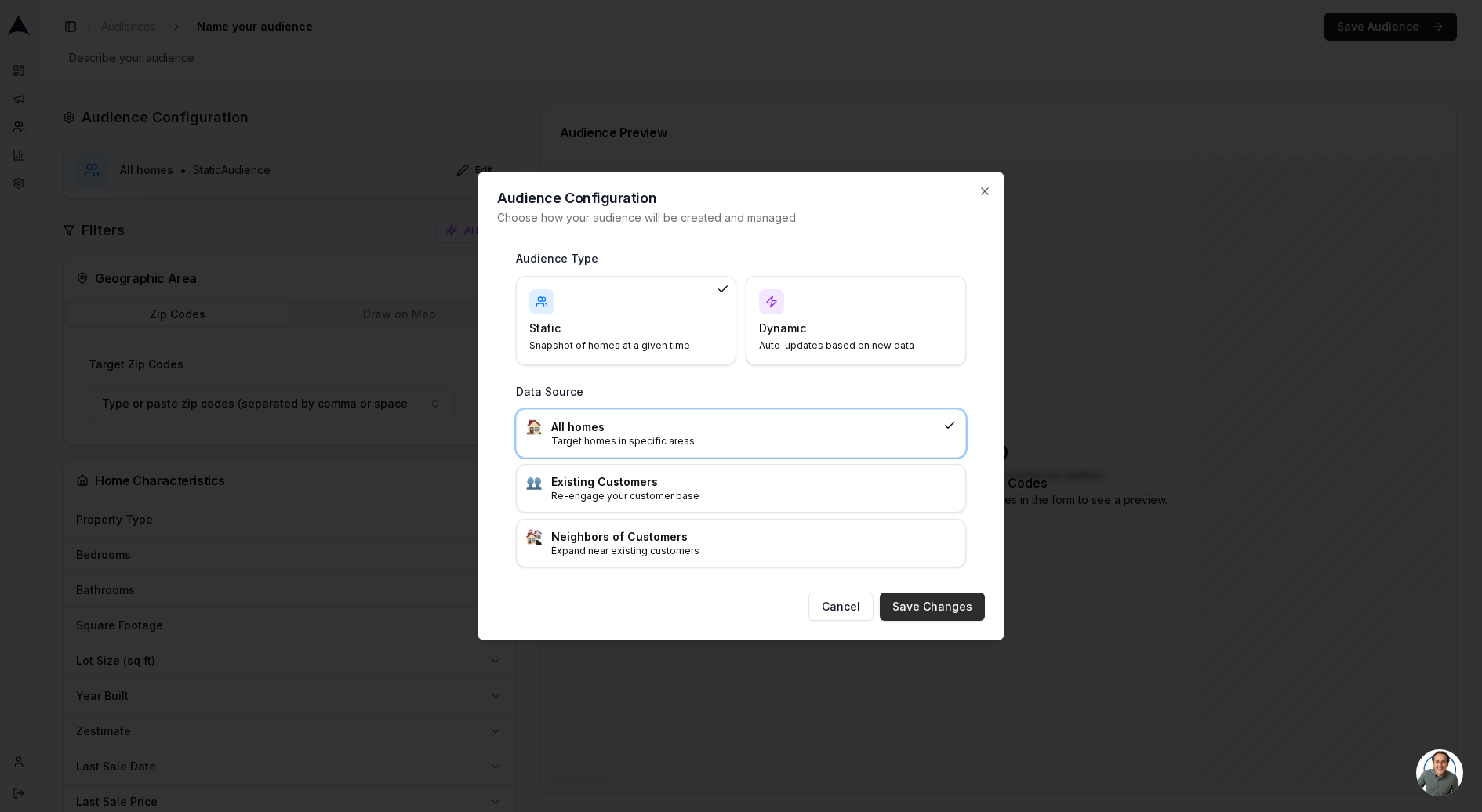 click on "Save Changes" at bounding box center (932, 607) 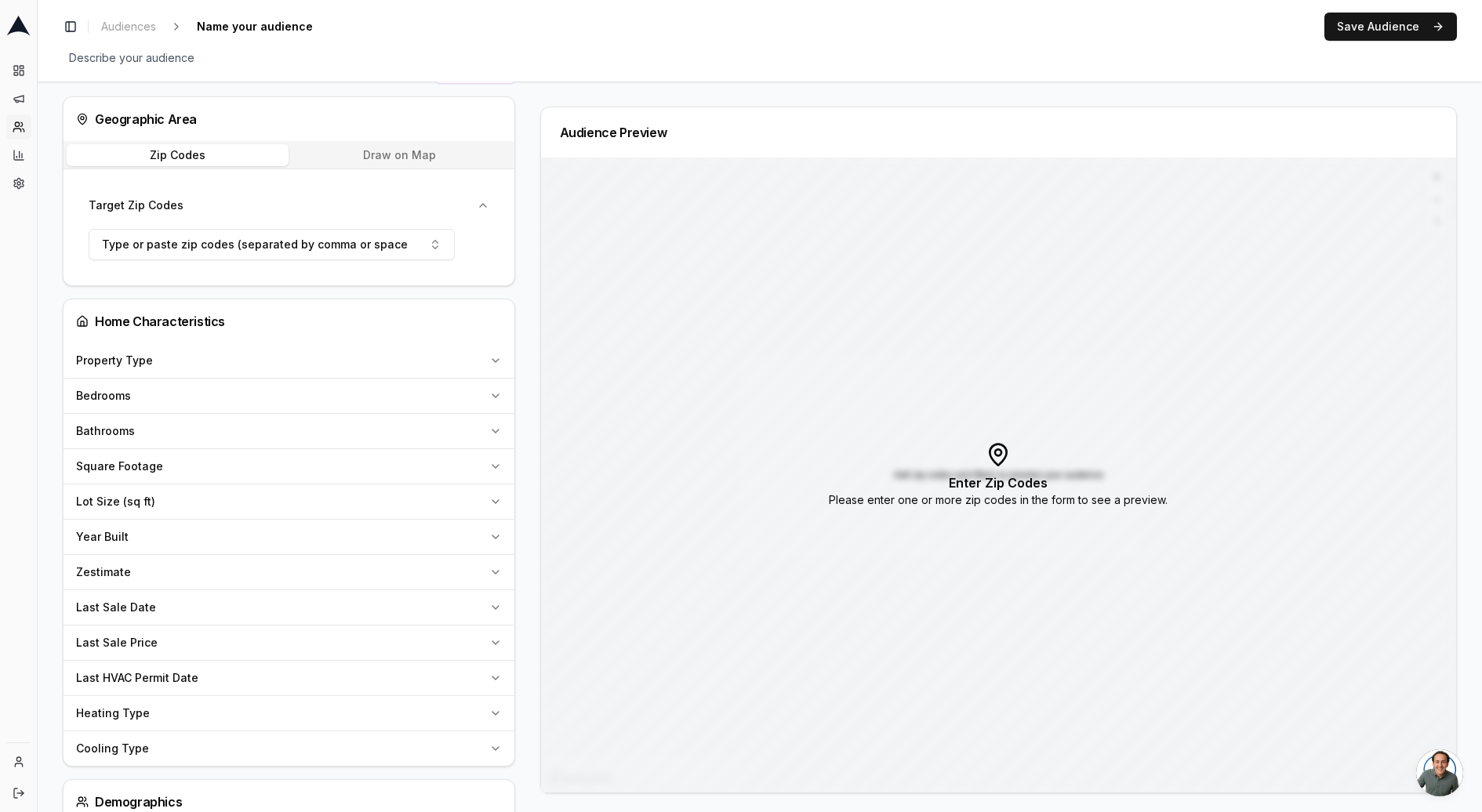 scroll, scrollTop: 160, scrollLeft: 0, axis: vertical 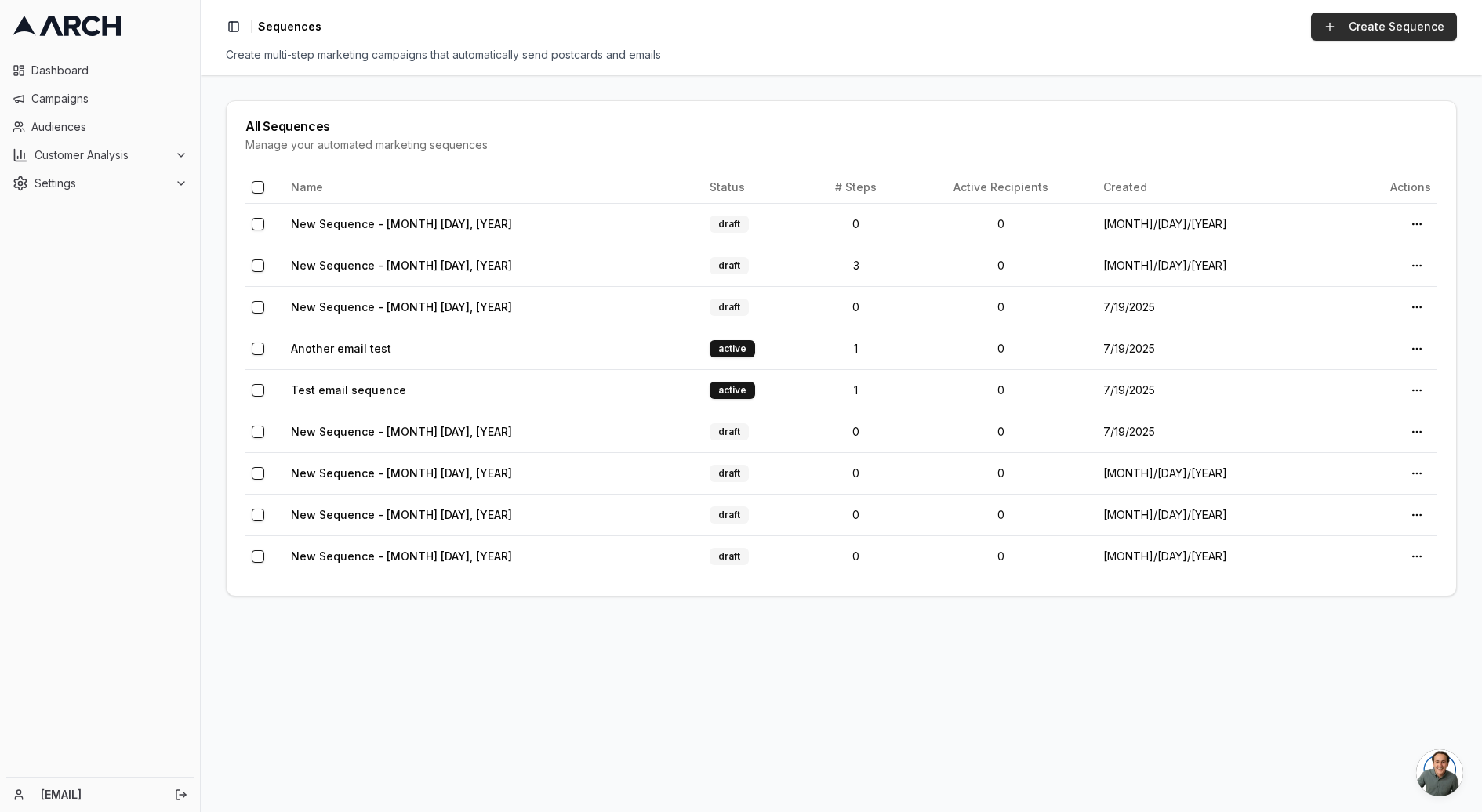 click on "Create Sequence" at bounding box center (1384, 27) 